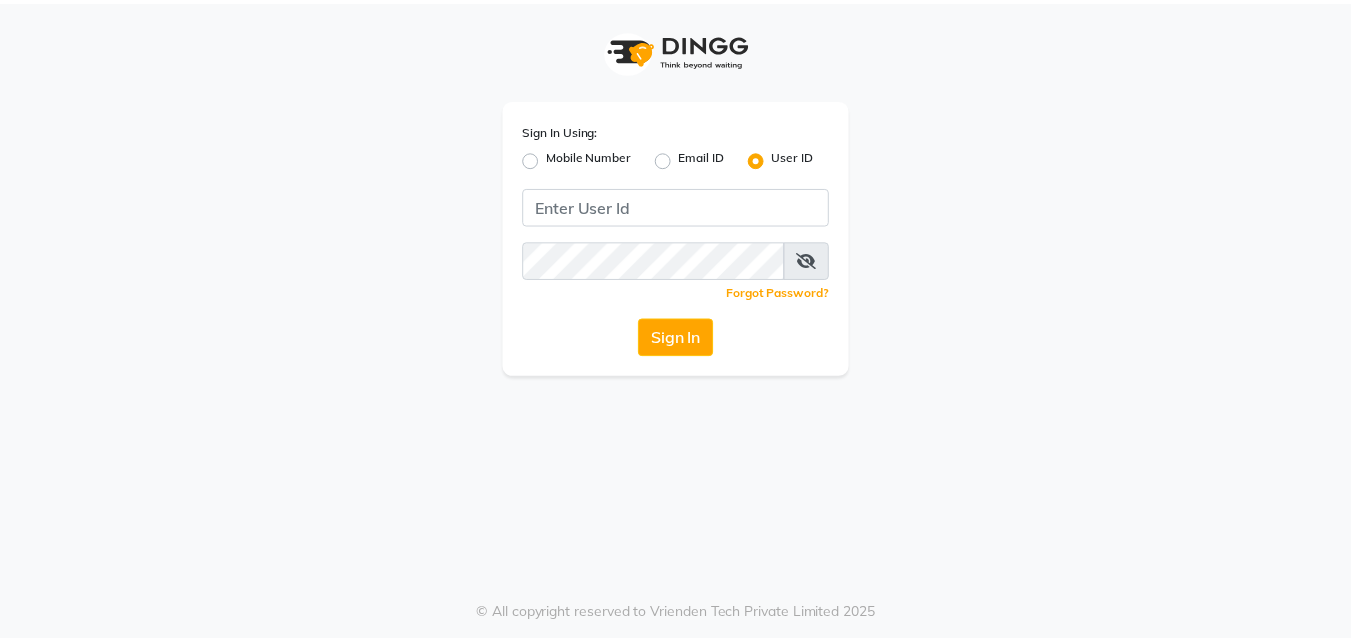 scroll, scrollTop: 0, scrollLeft: 0, axis: both 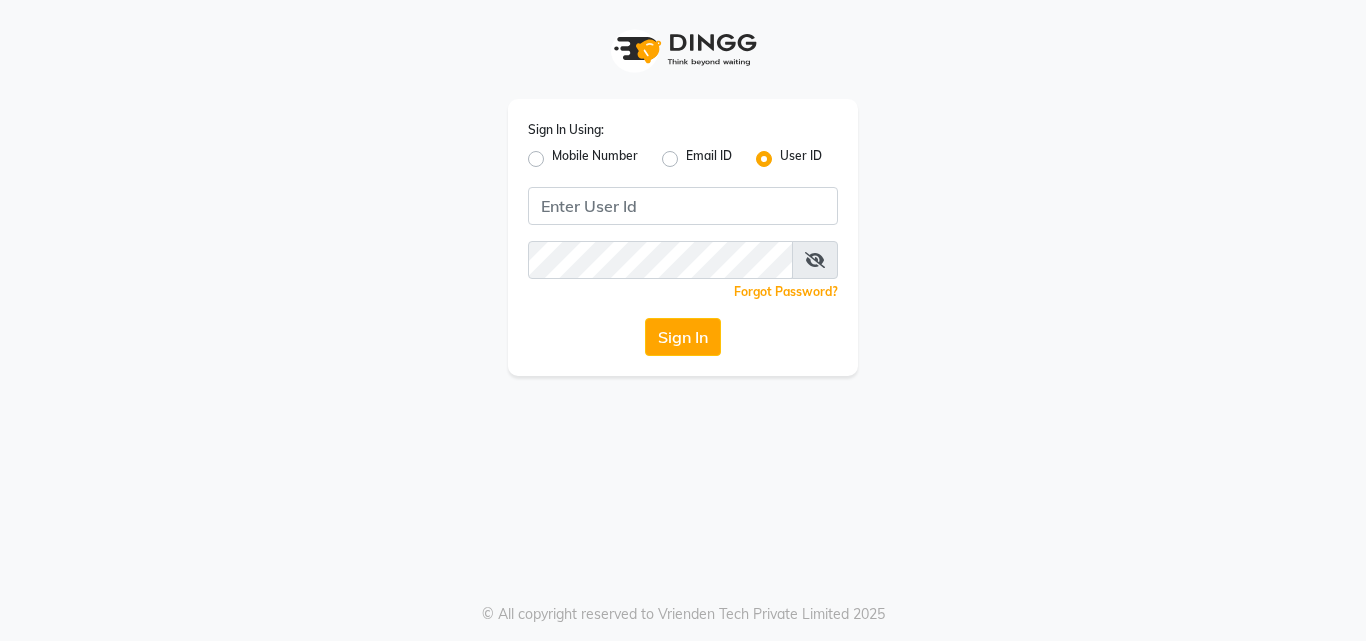 click on "Mobile Number" 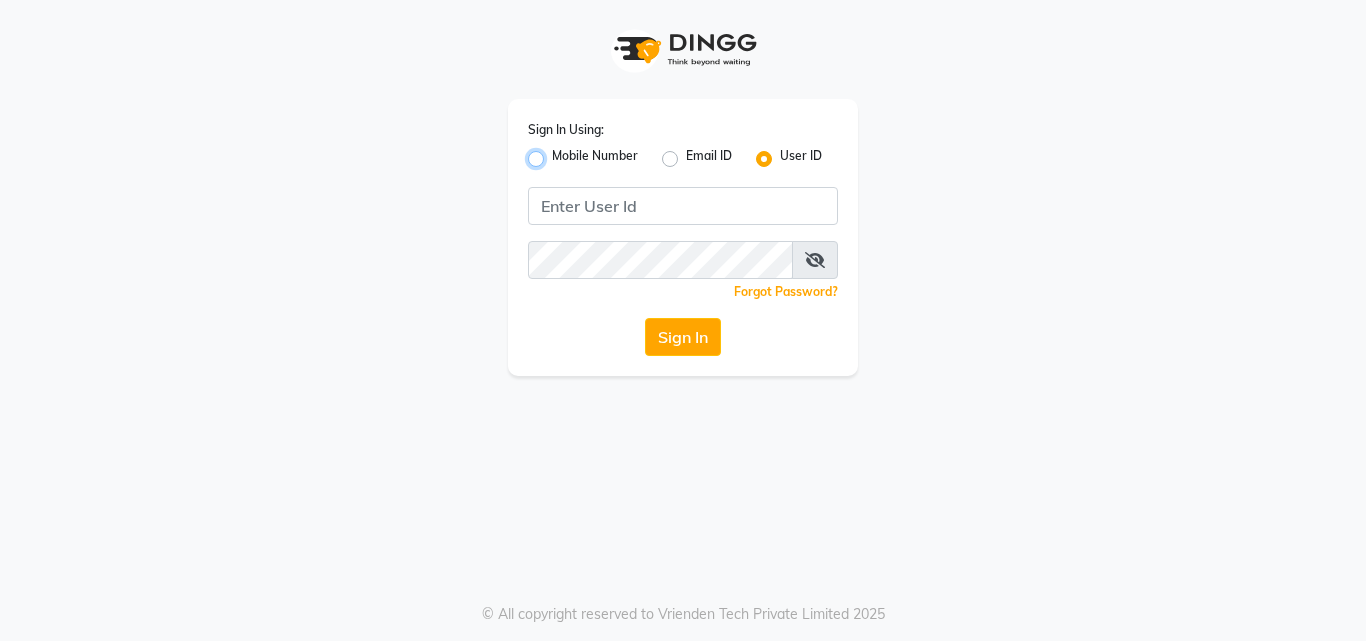 click on "Mobile Number" at bounding box center (558, 153) 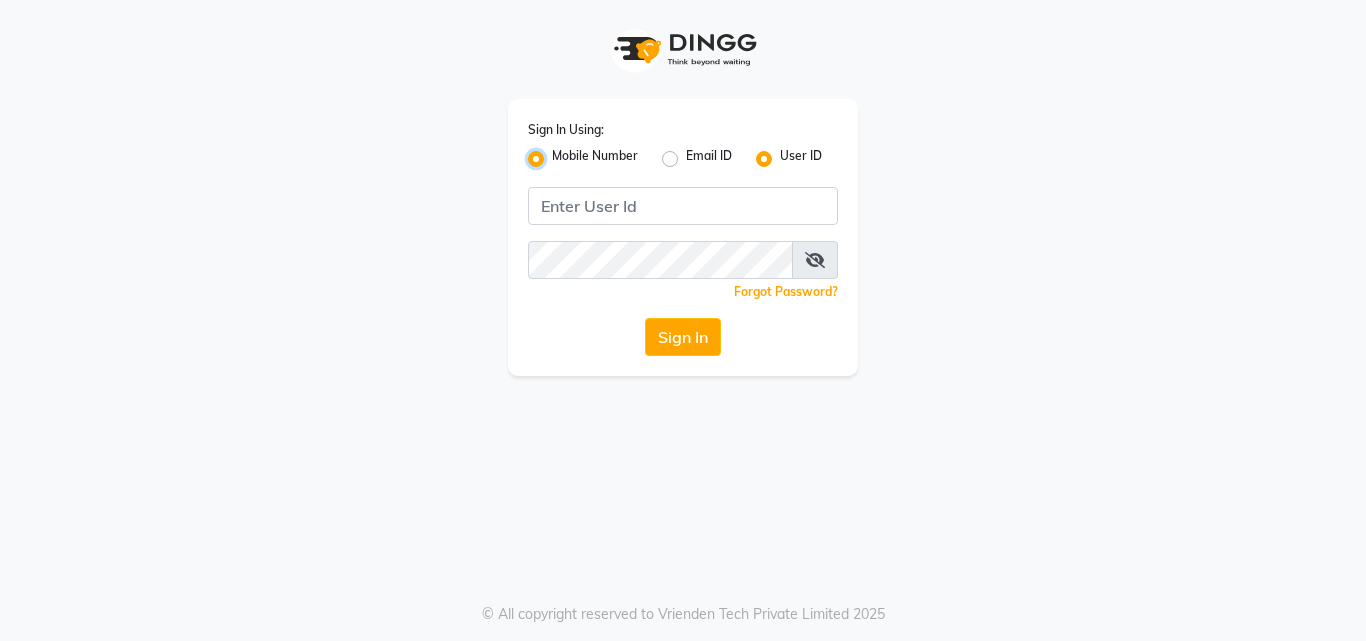 radio on "false" 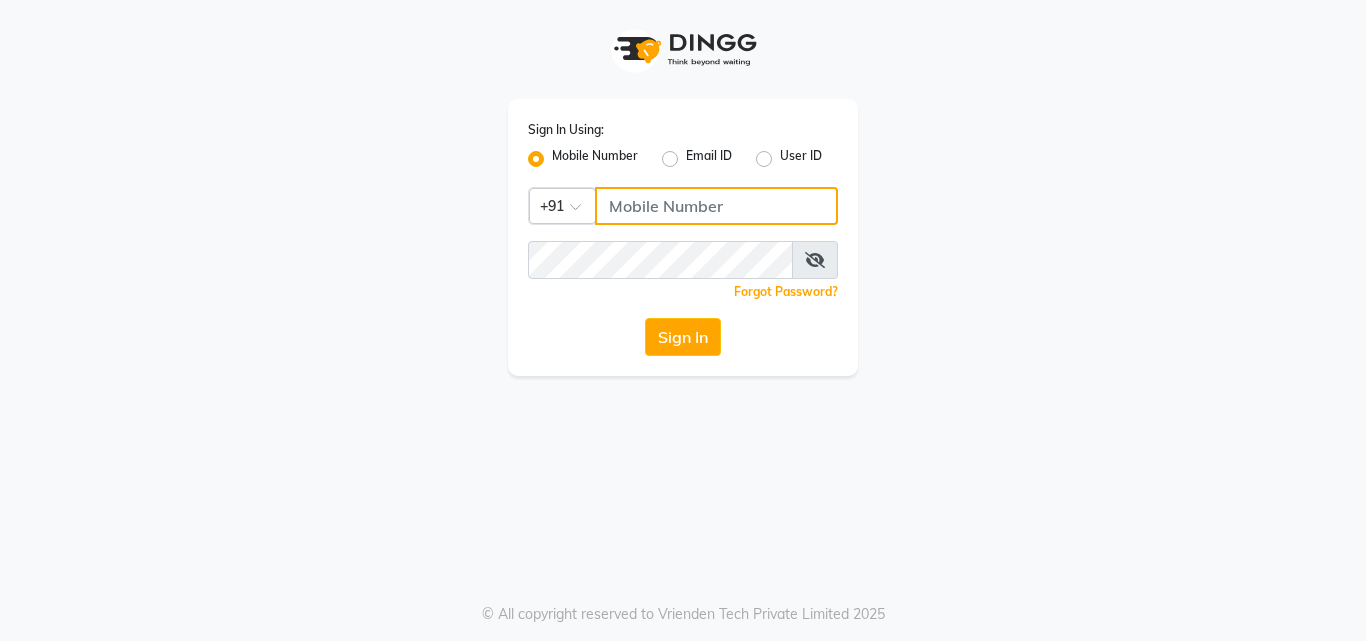 click 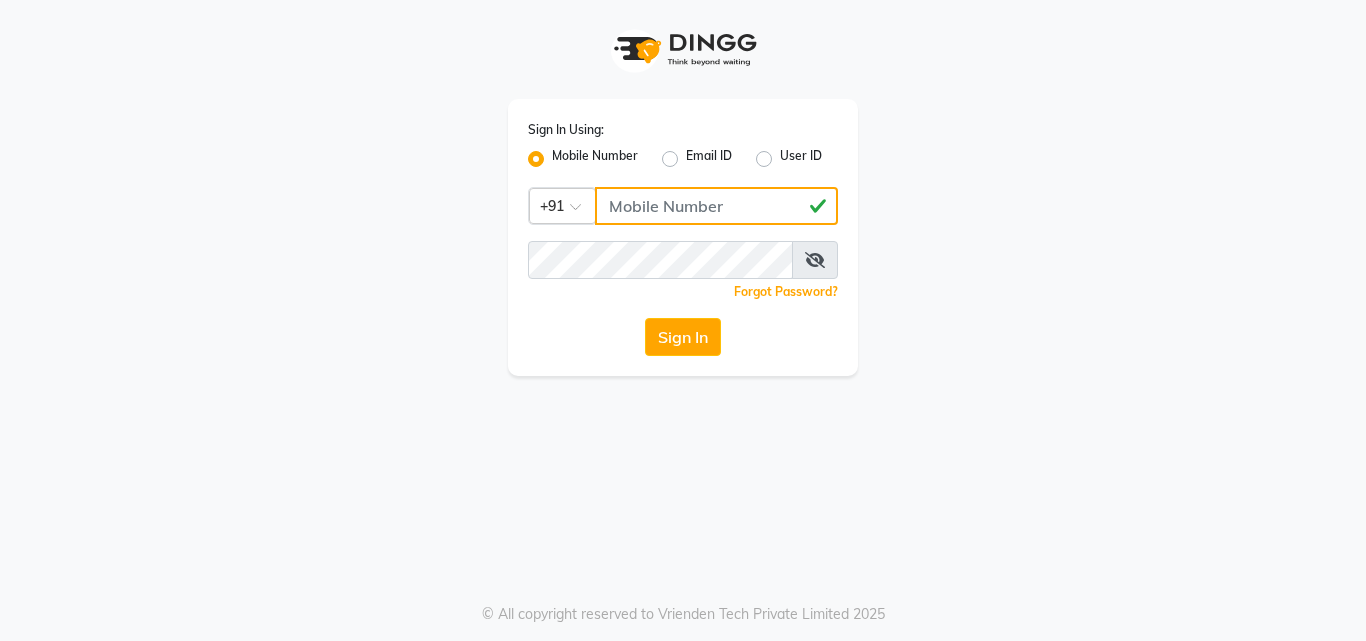 type on "[PHONE]" 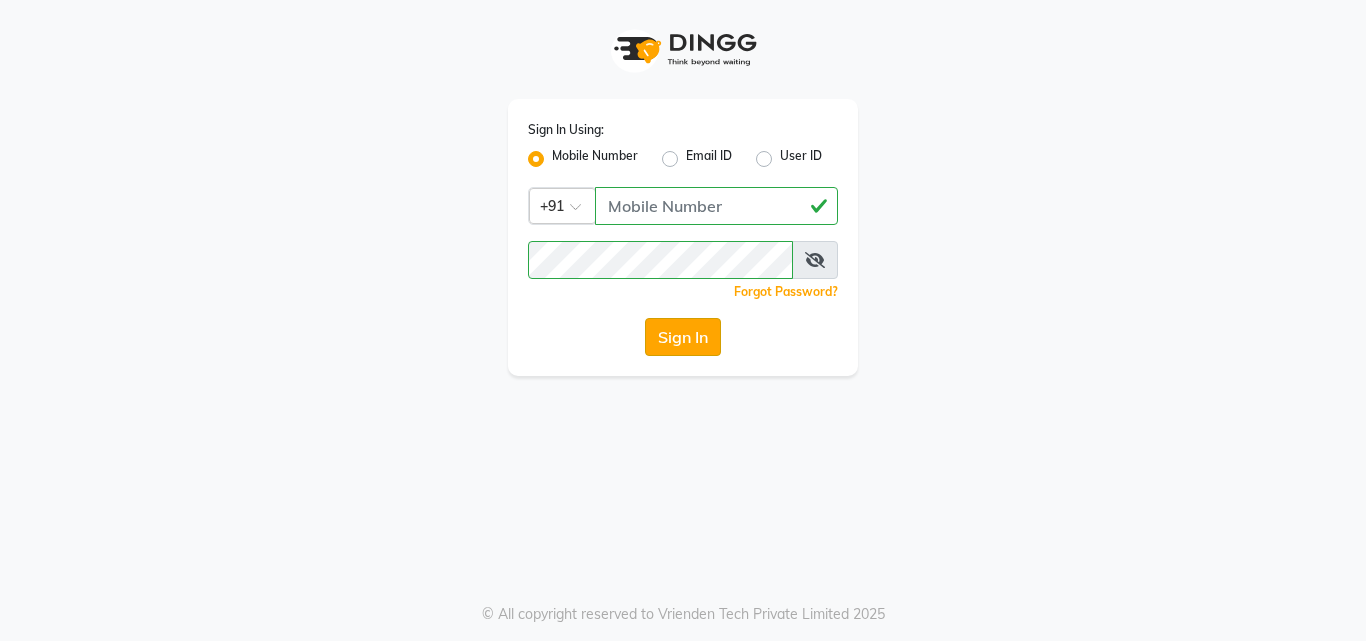 click on "Sign In" 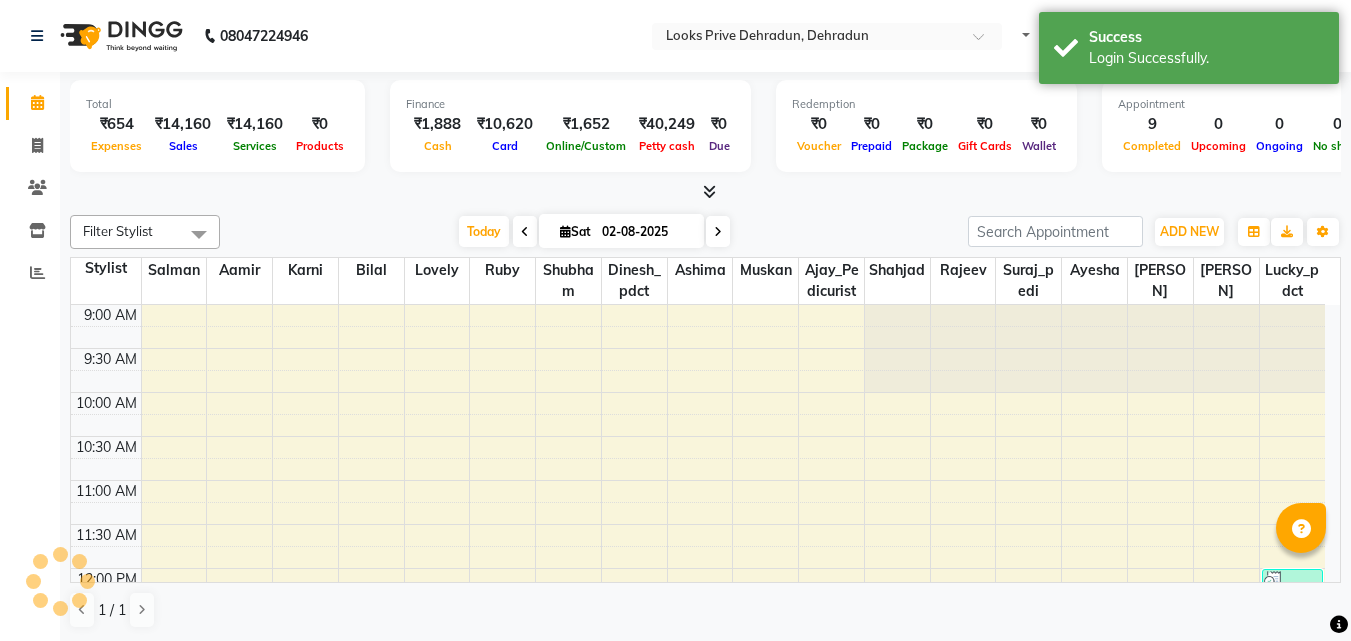 scroll, scrollTop: 0, scrollLeft: 0, axis: both 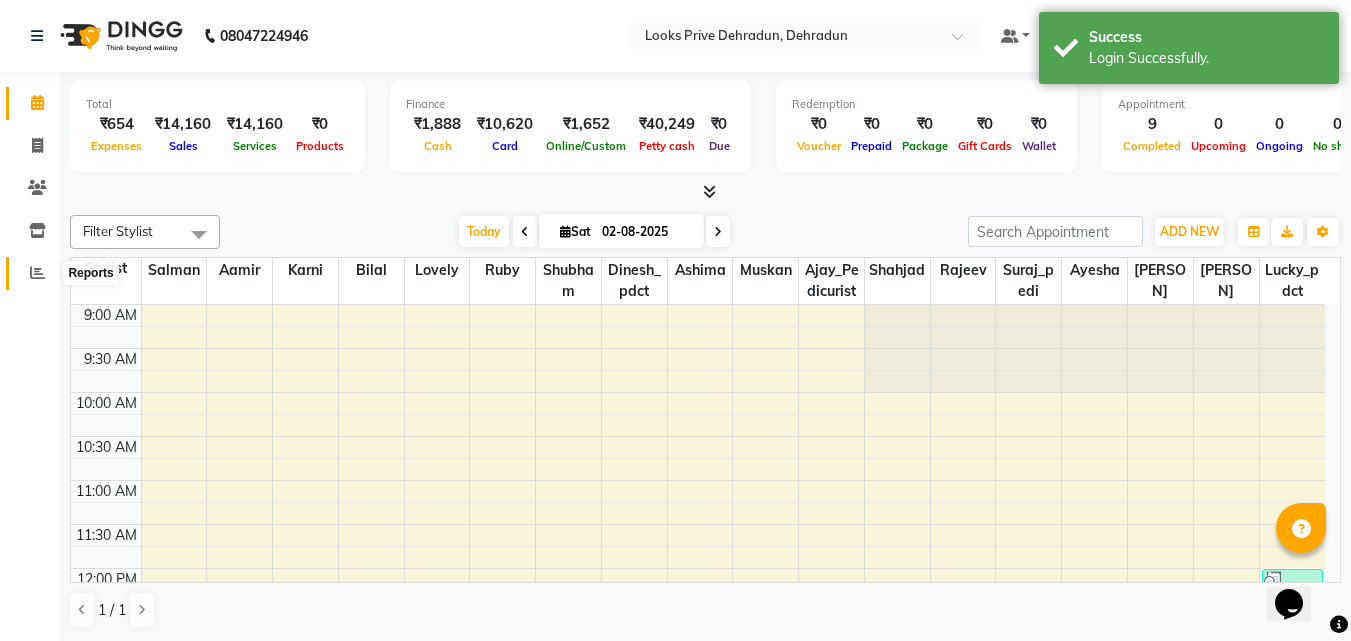 click 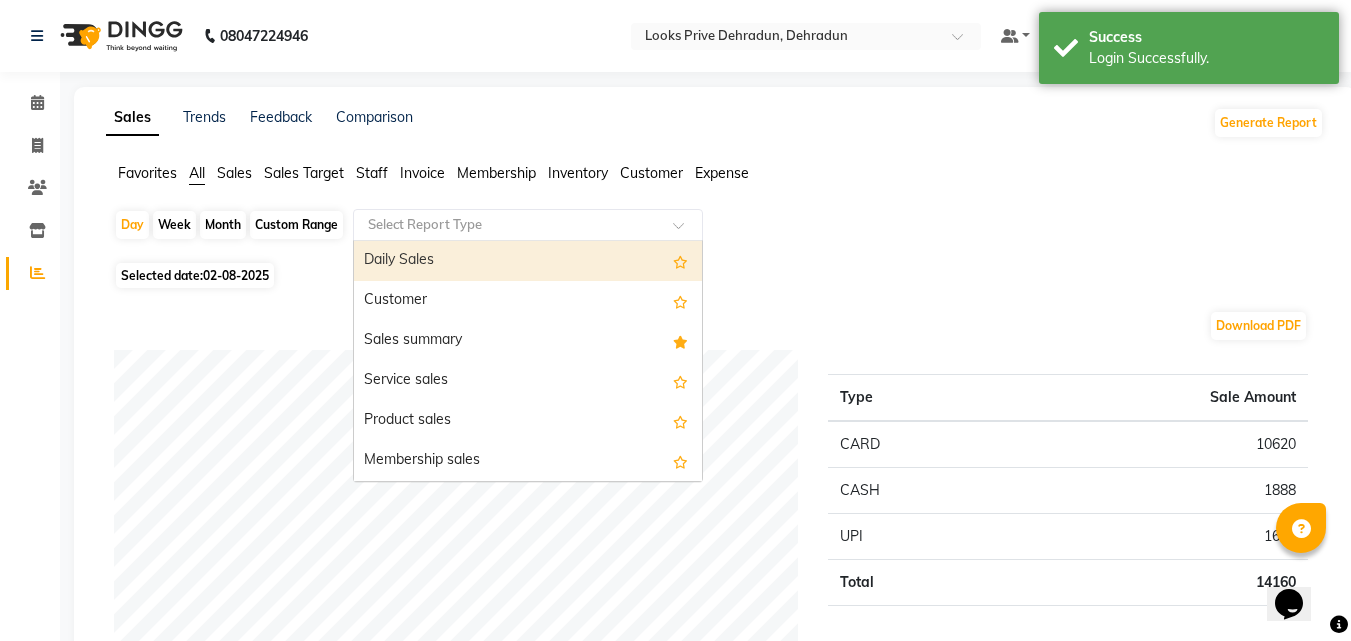 click 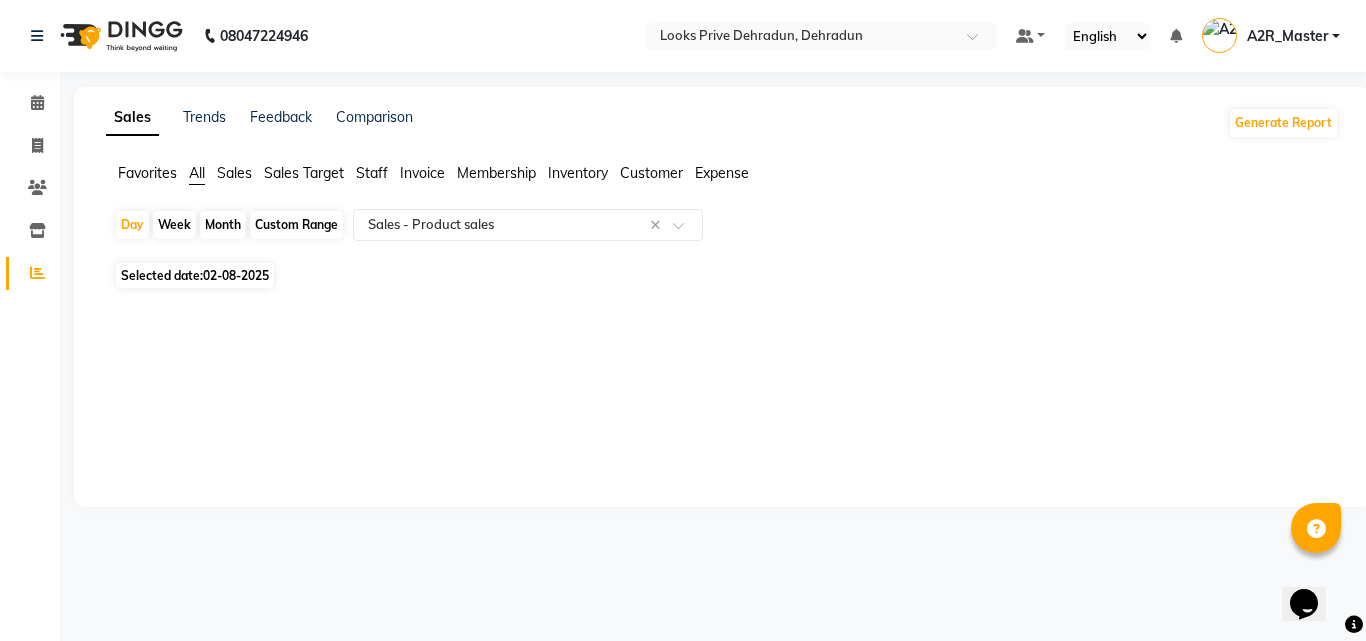 click on "Month" 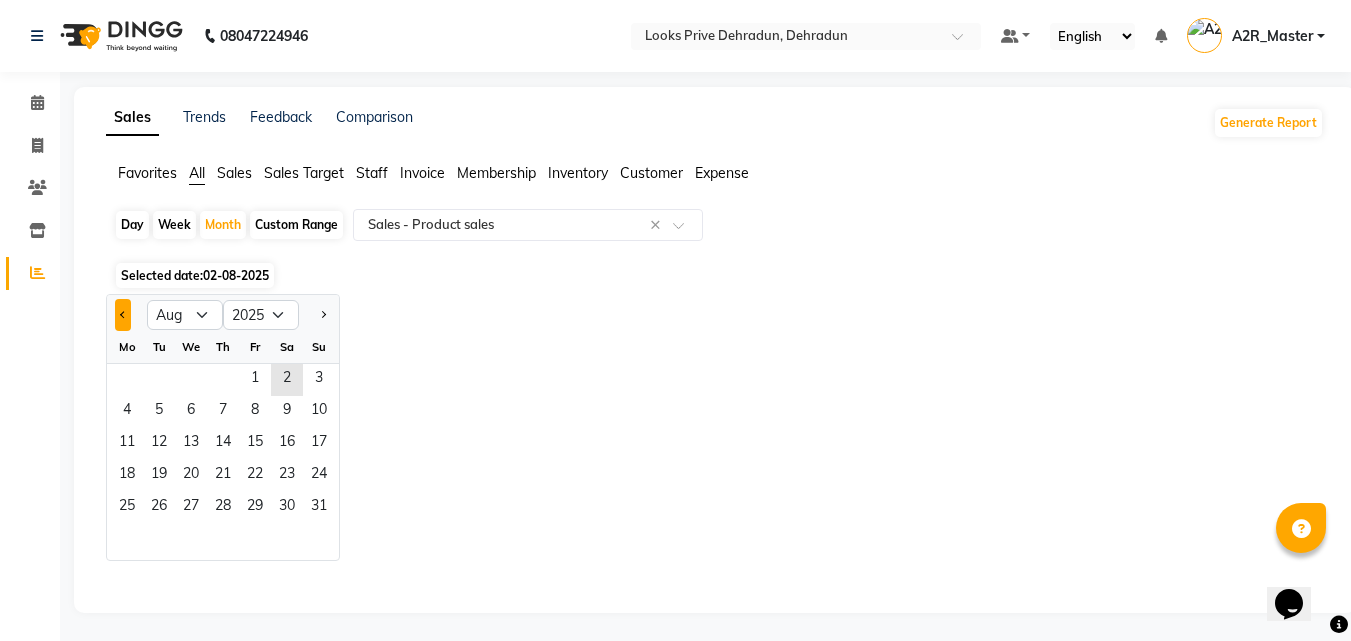 click 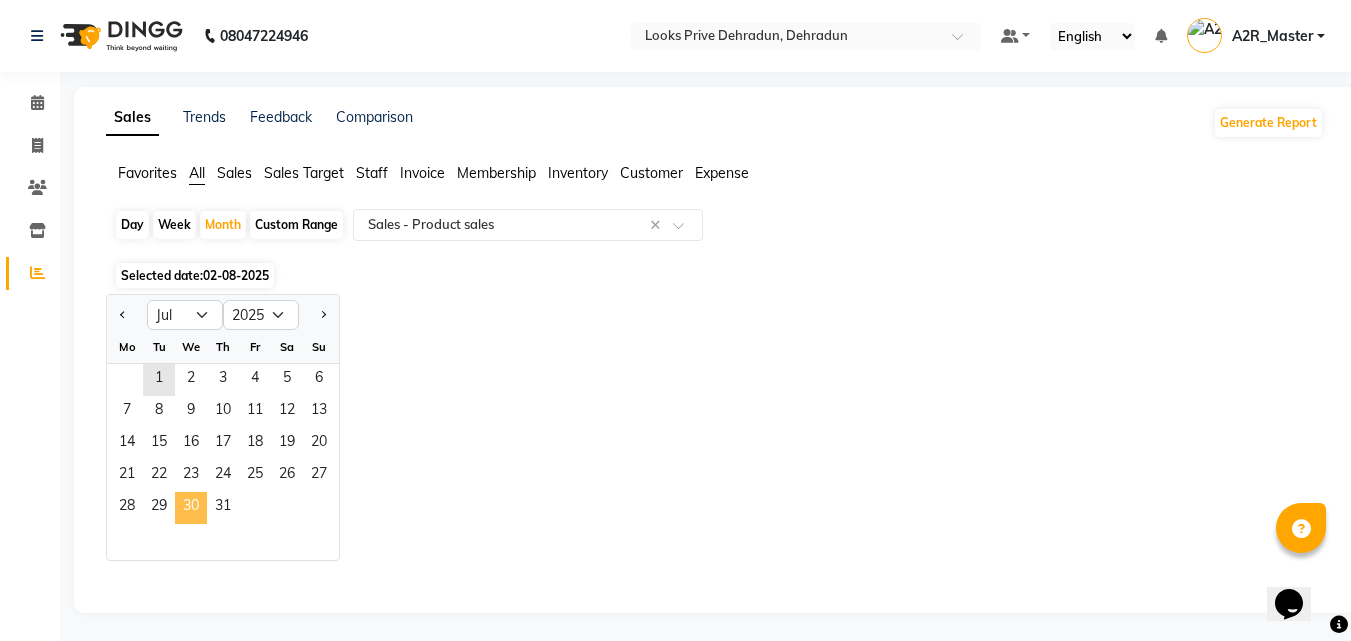 click on "30" 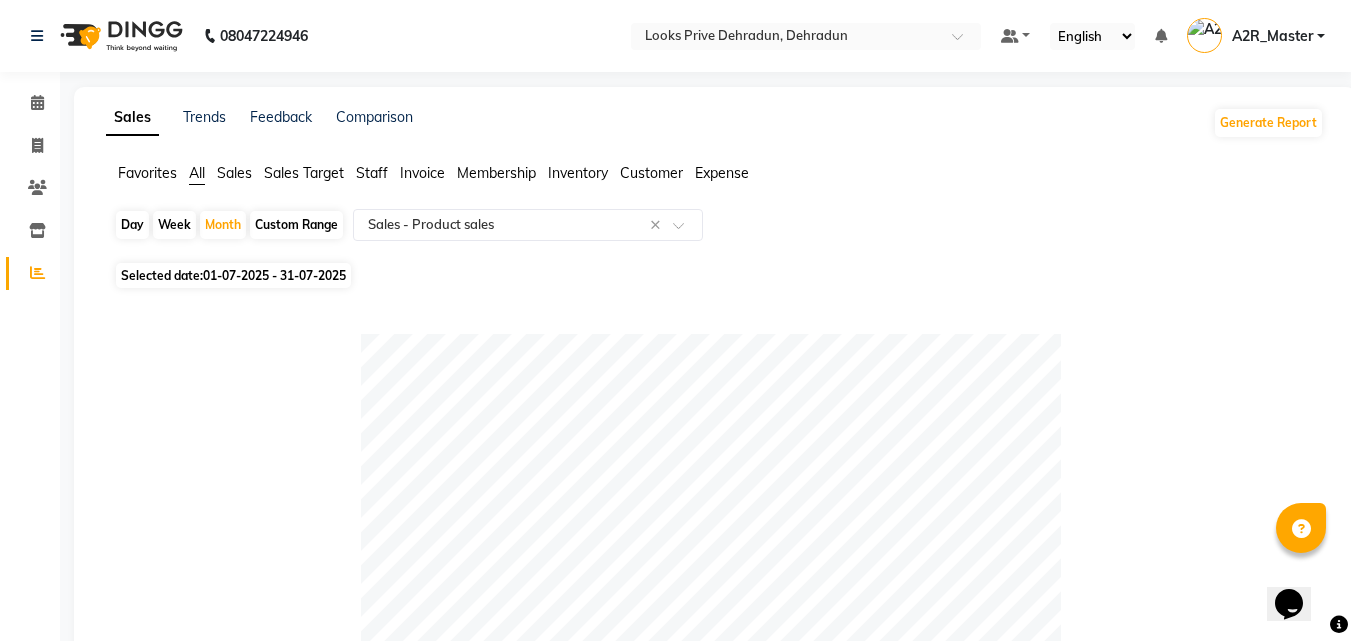 click on "Day" 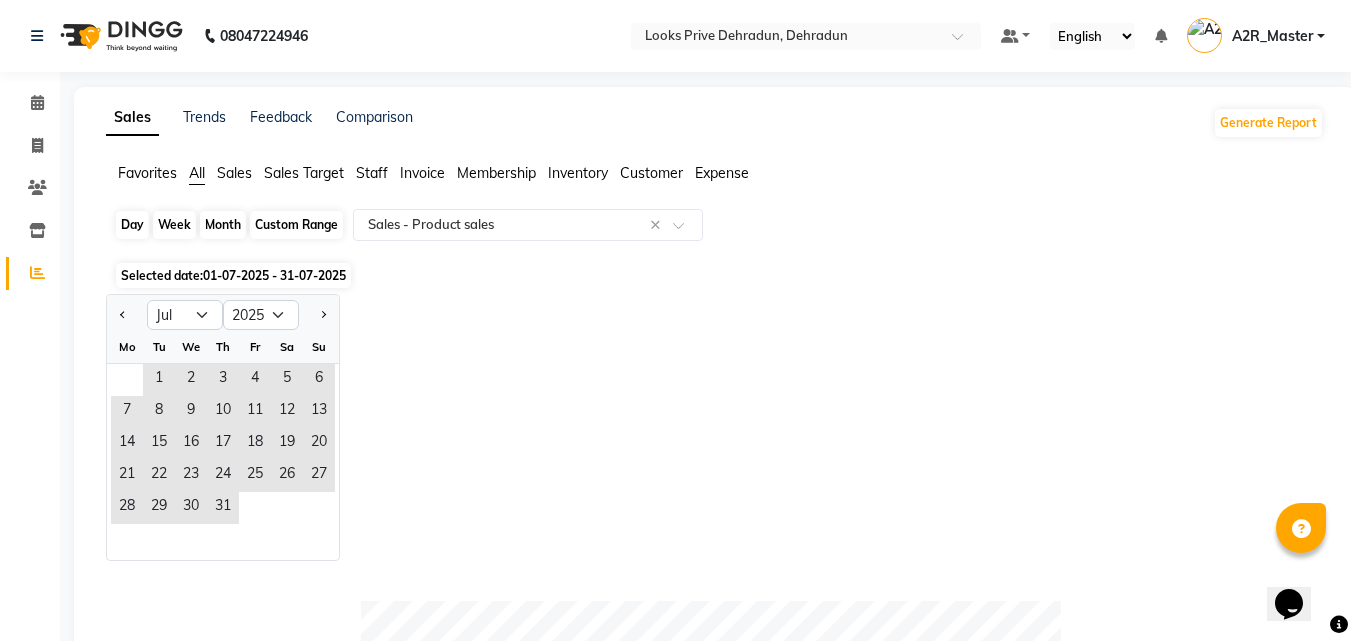 click on "Day" 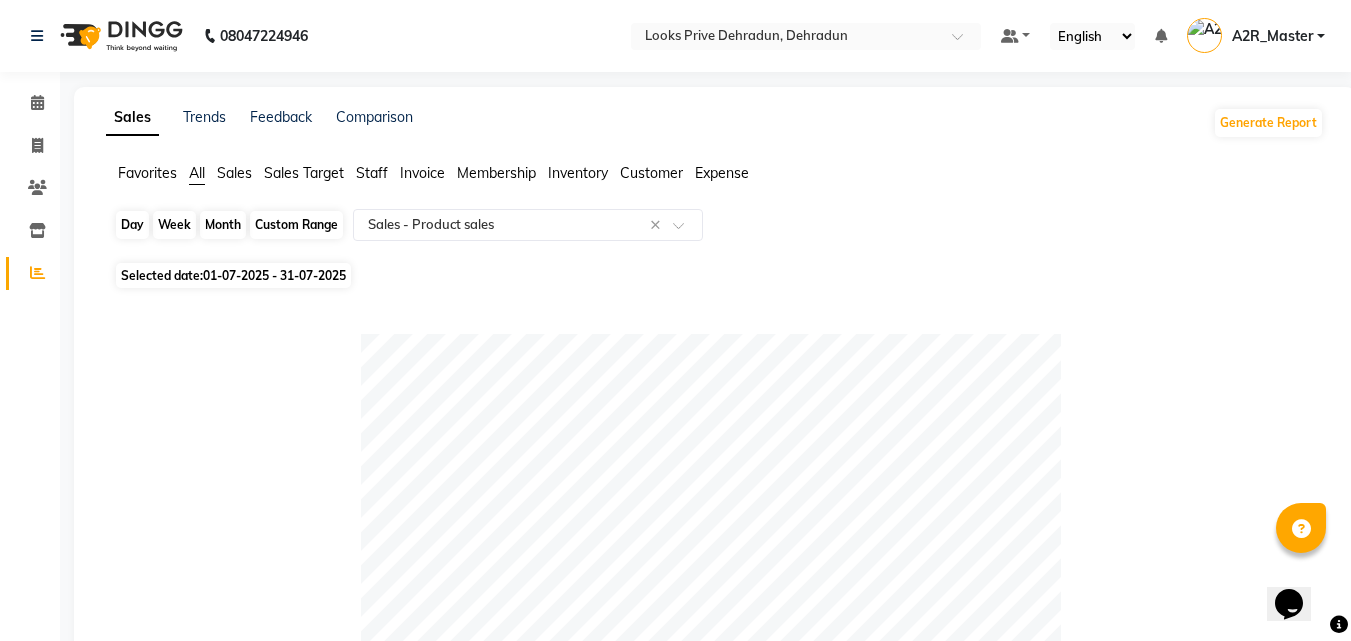 click on "Day" 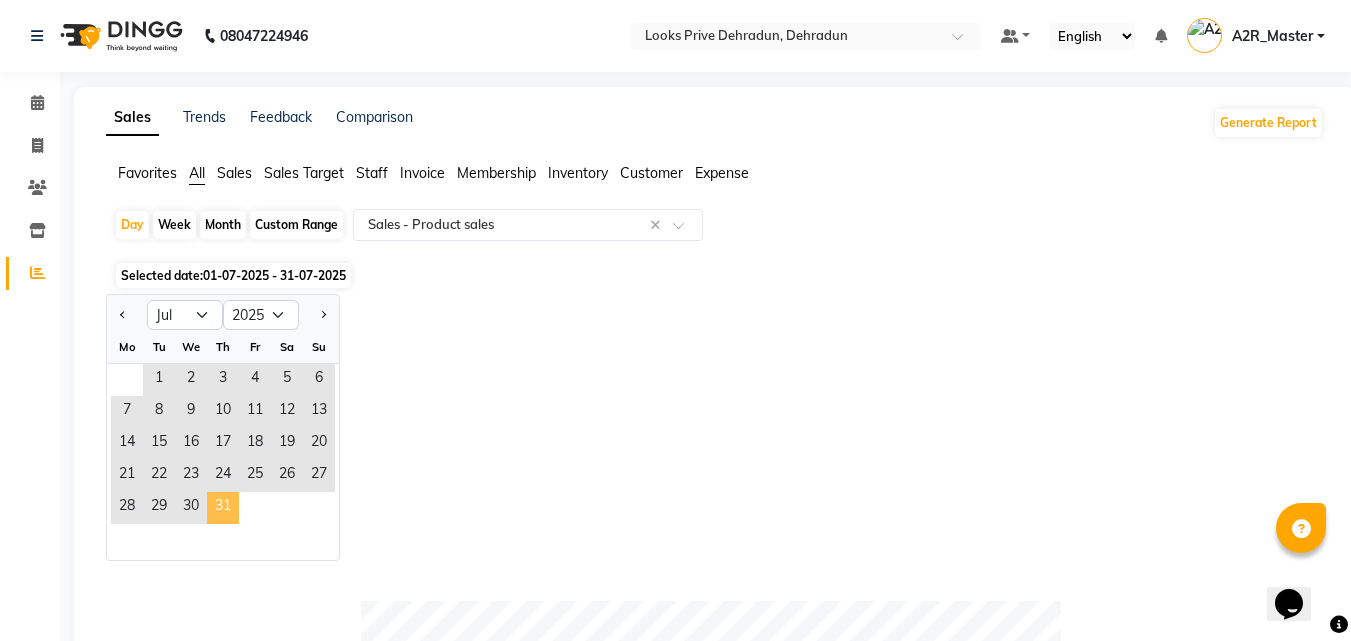 click on "31" 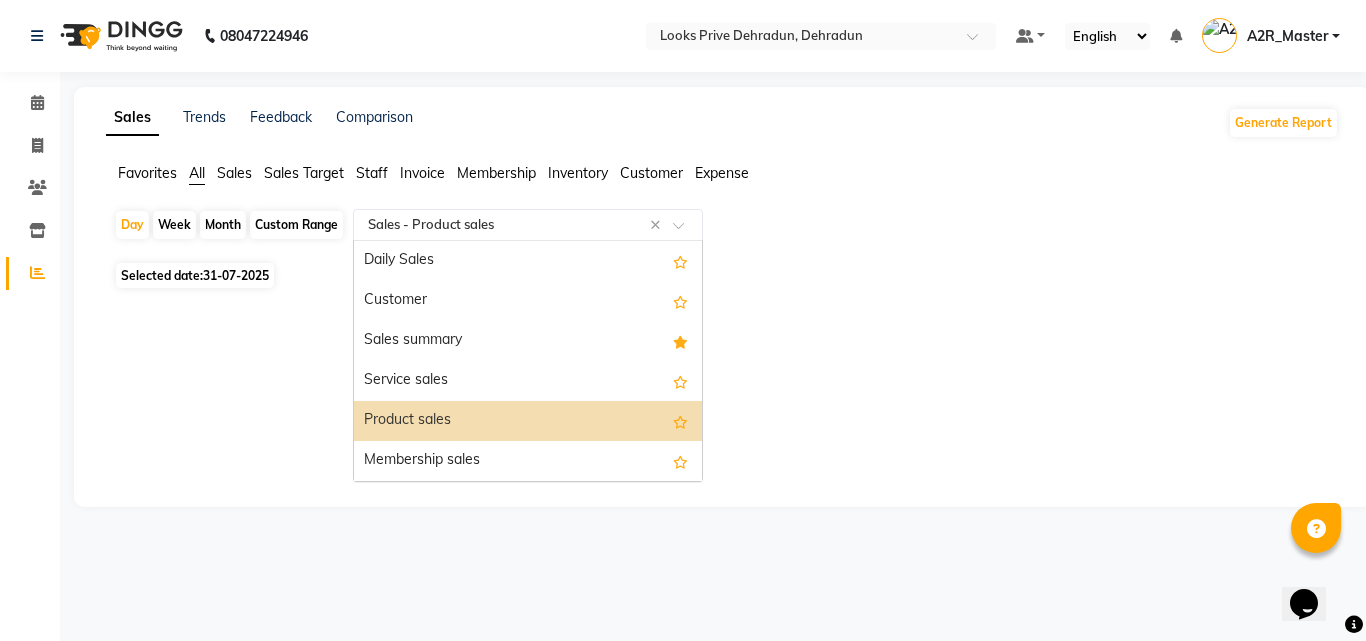 click 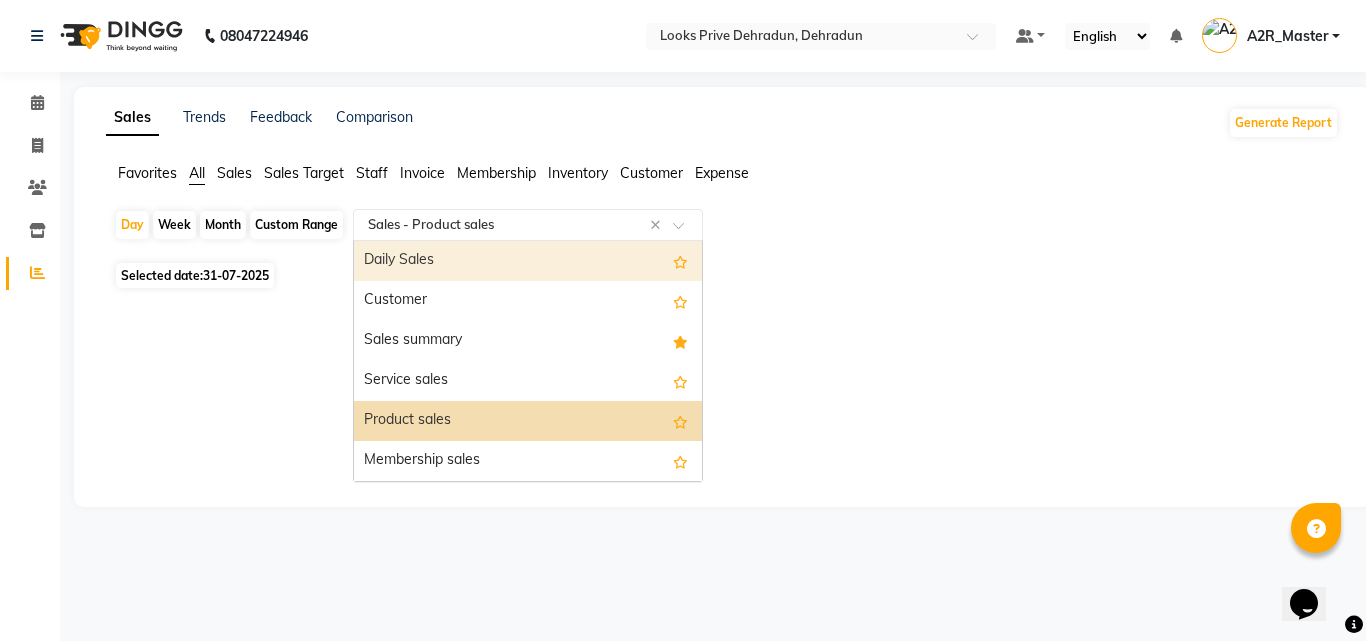 click on "Daily Sales" at bounding box center (528, 261) 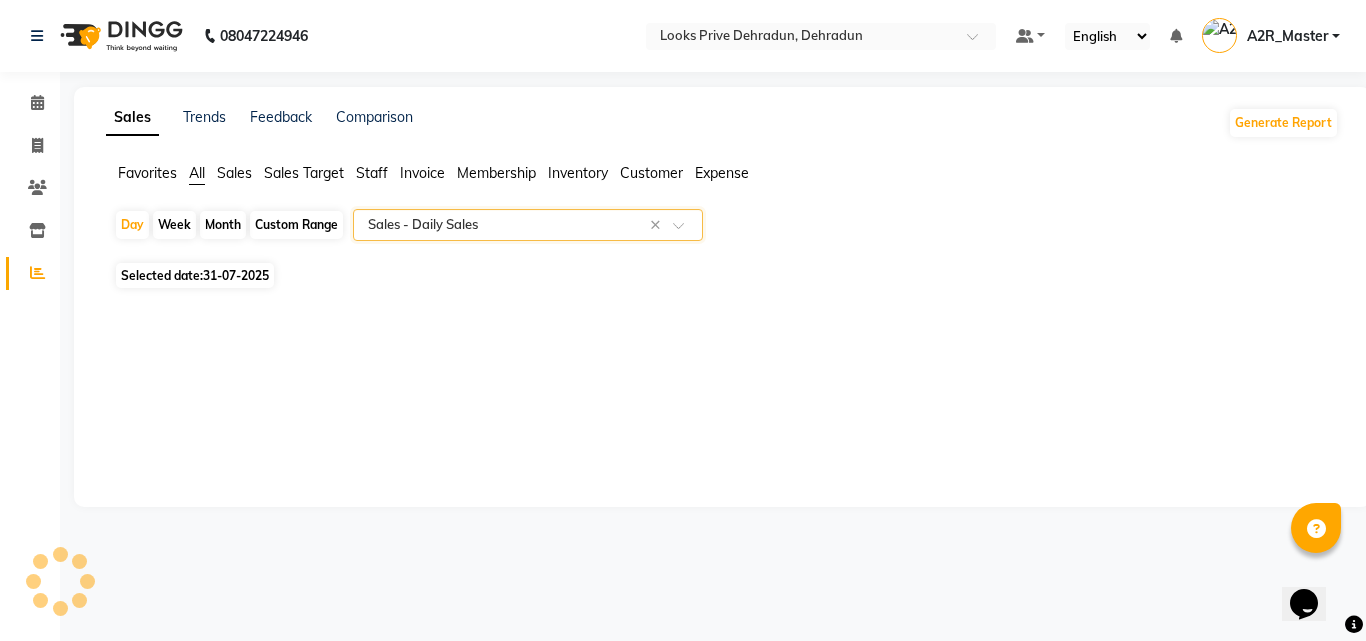 select on "full_report" 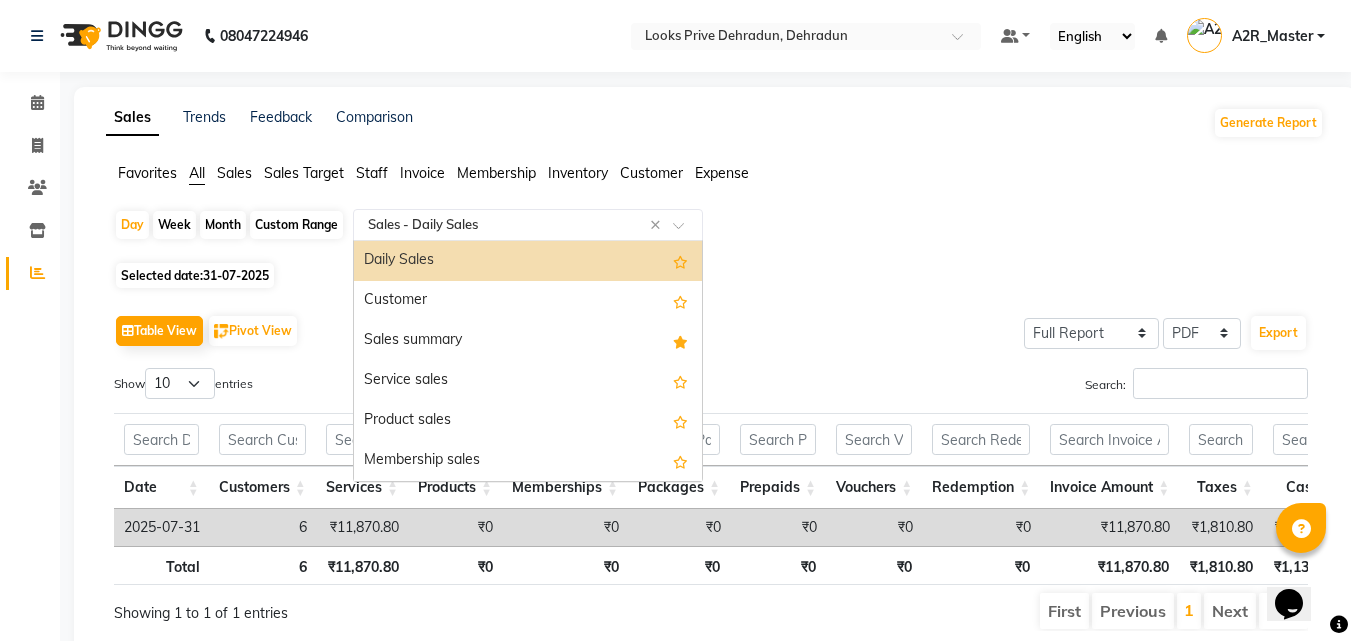 click on "Day Week Month Custom Range Select Report Type × Sales - Daily Sales × Daily Sales Customer Sales summary Service sales Product sales Membership sales Package sales Prepaid sales Voucher sales Payment mode Sales by center Gift card sales Business Analysis Staff summary Staff by service Staff by product Staff by membership Staff by customer service Staff by customer Staff attendance Staff attendance logs Staff performance Staff performance service Staff performance product Staff combined summary Staff service summary Staff product summary Staff membership summary Staff prepaid summary Staff voucher summary Staff package summary Staff transfer Staff performance summary Staff Gift card Summary Staff Tip Summary Invoice Tax invoice Tax detail invoice Invoice unpaid(balance due) Invoice tax report (Products only) Invoice discount summary Invoice Item wise HSN/SAC Code wise tax report Tax summary Active memberships" 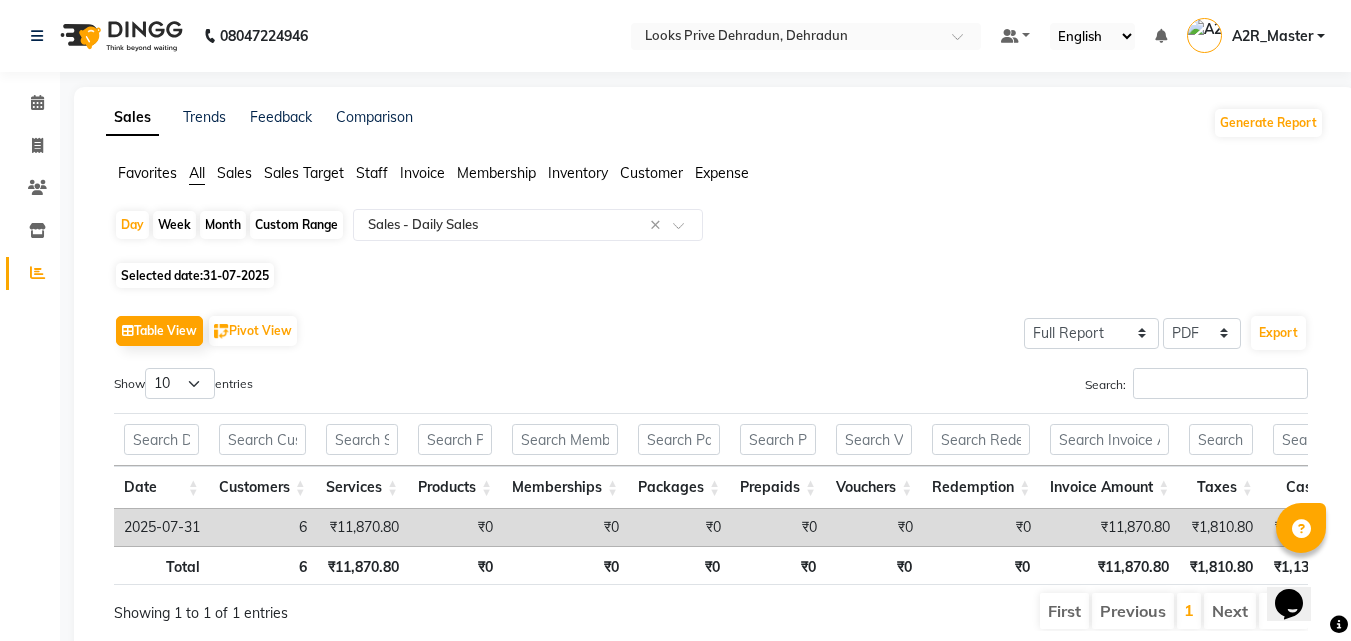 scroll, scrollTop: 0, scrollLeft: 160, axis: horizontal 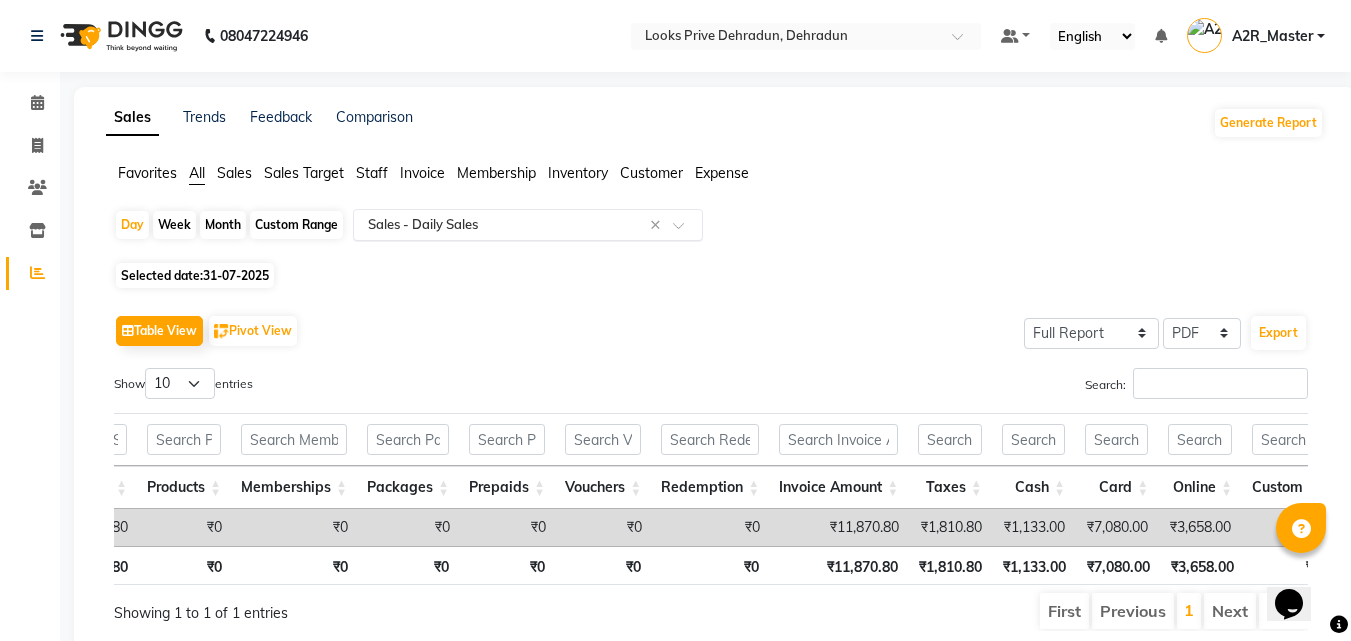 click 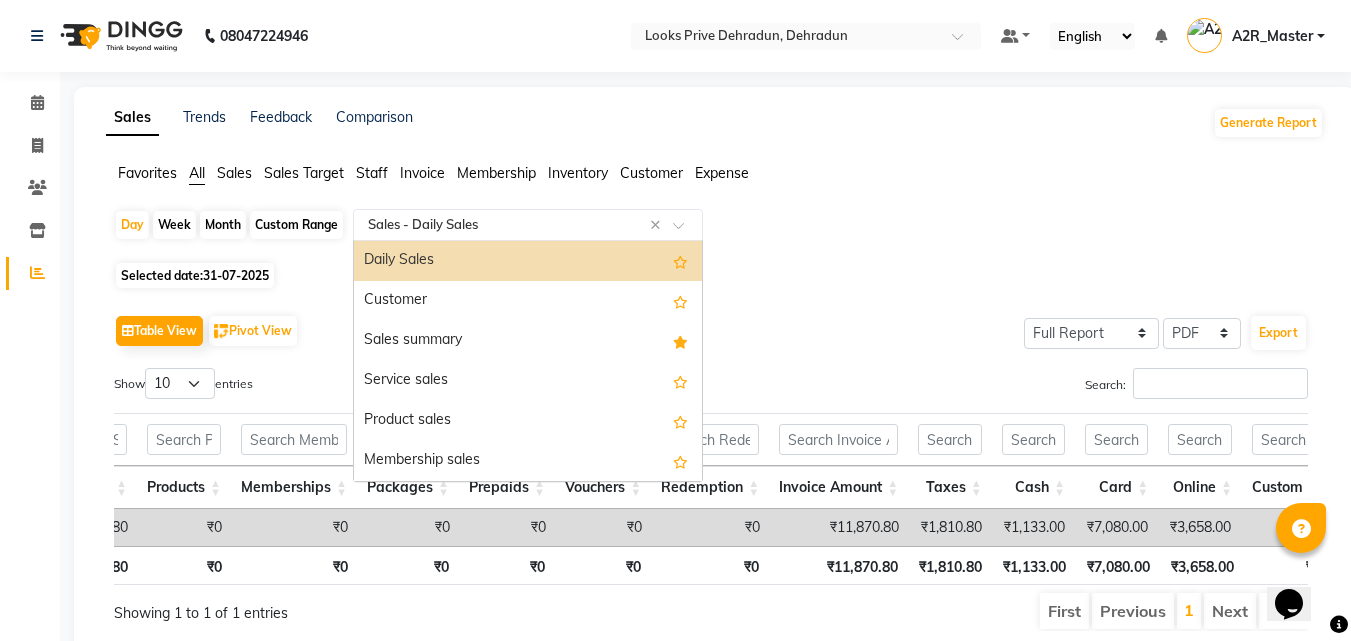 click on "Daily Sales" at bounding box center (528, 261) 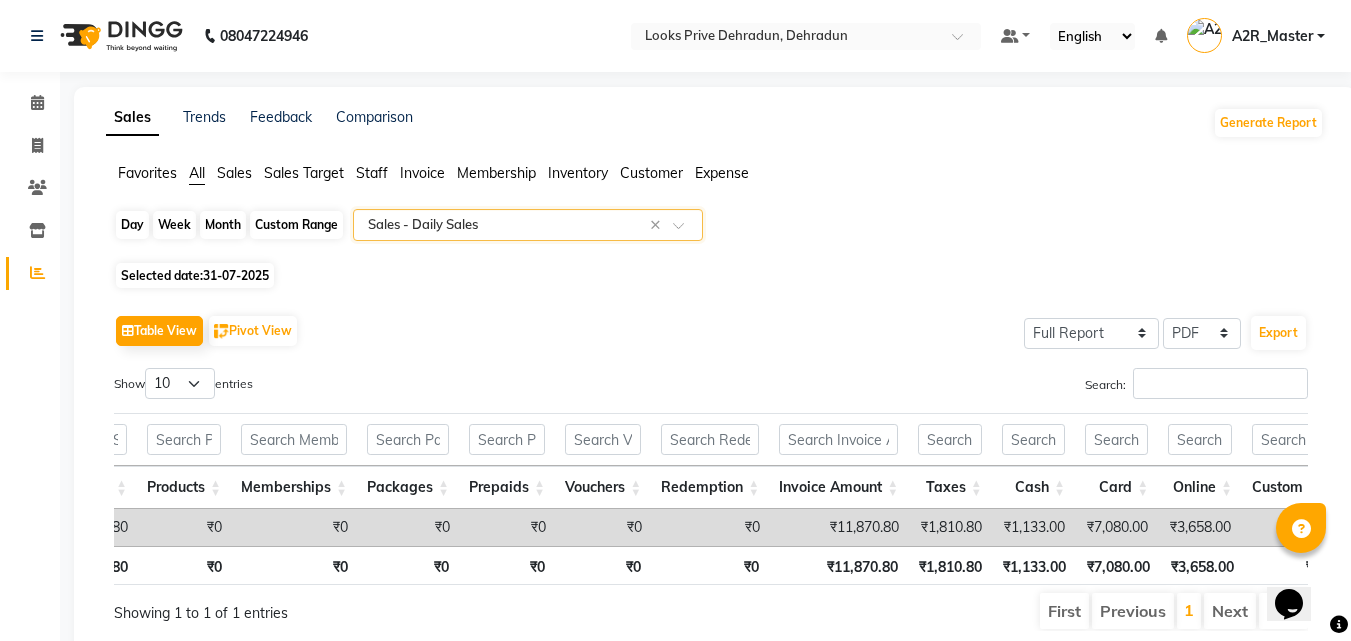 click on "Day" 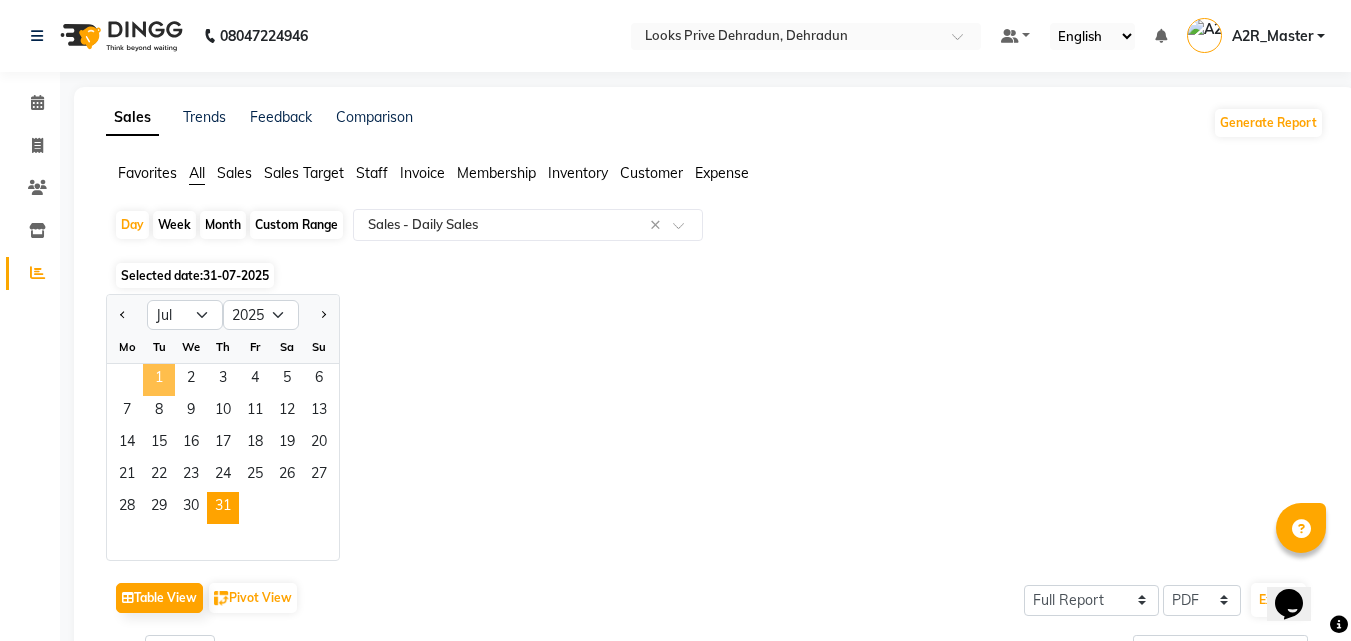 click on "1" 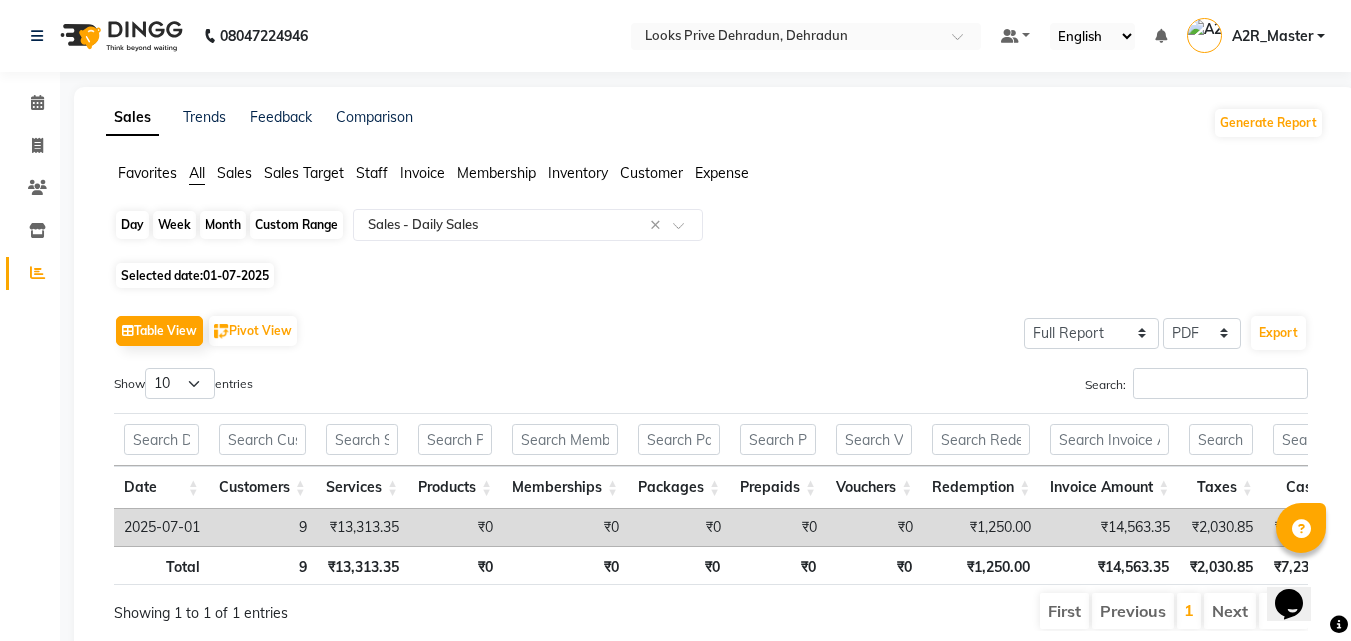 click on "Day" 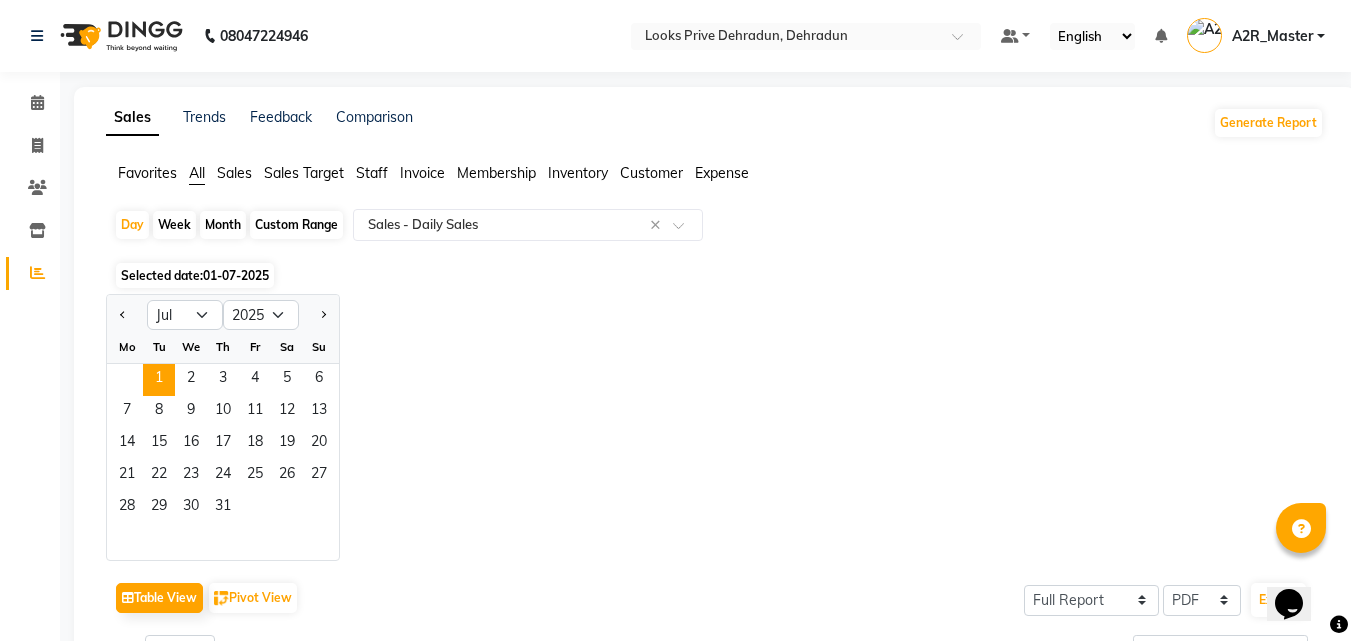 click on "Month" 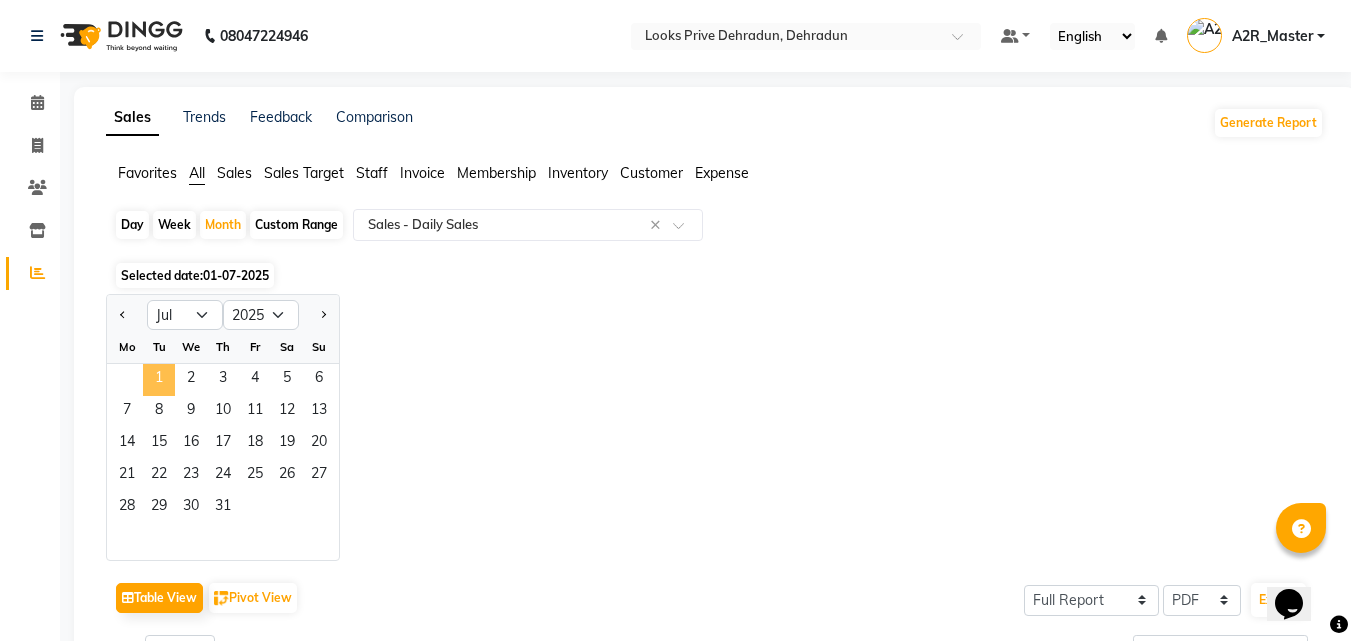 click on "1" 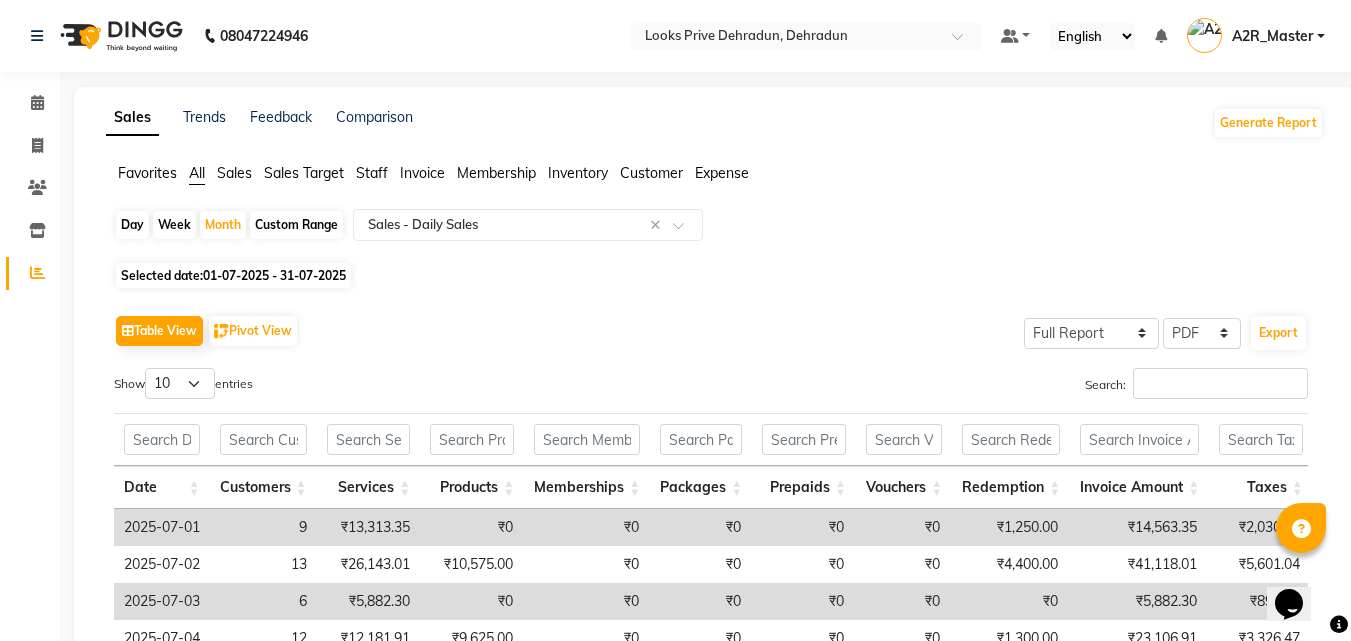 scroll, scrollTop: 419, scrollLeft: 0, axis: vertical 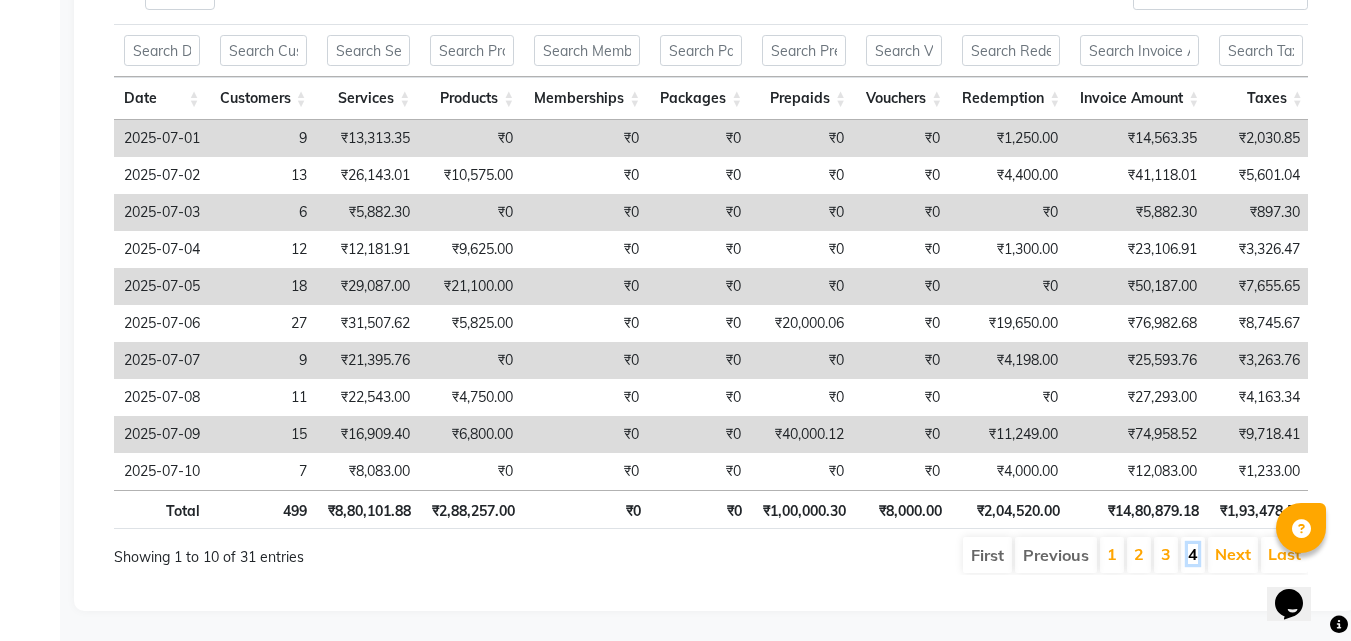 click on "4" at bounding box center [1193, 554] 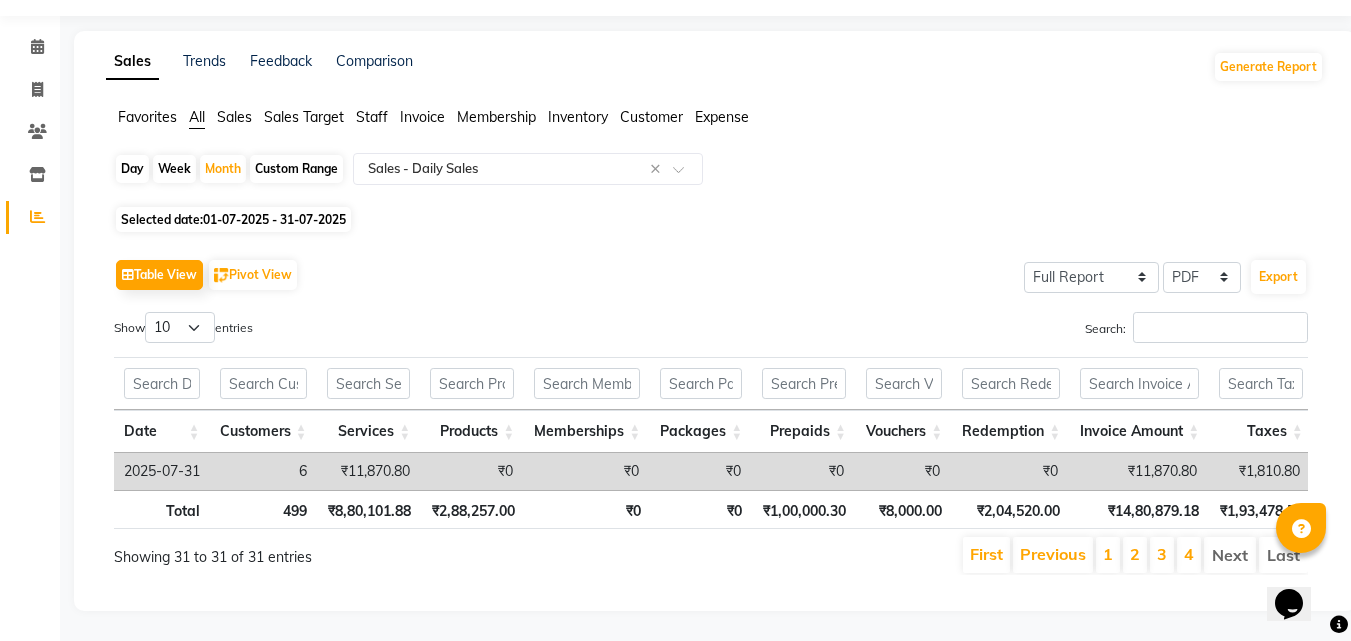 scroll, scrollTop: 86, scrollLeft: 0, axis: vertical 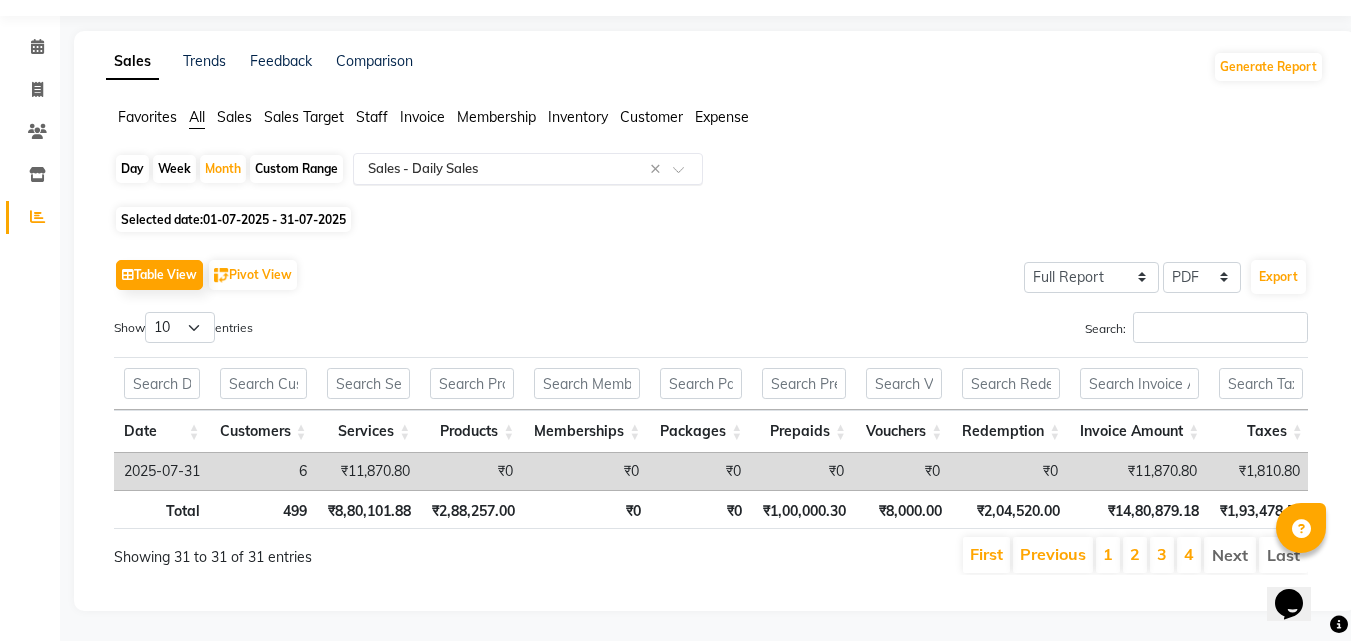 click on "Select Report Type × Sales -  Daily Sales ×" 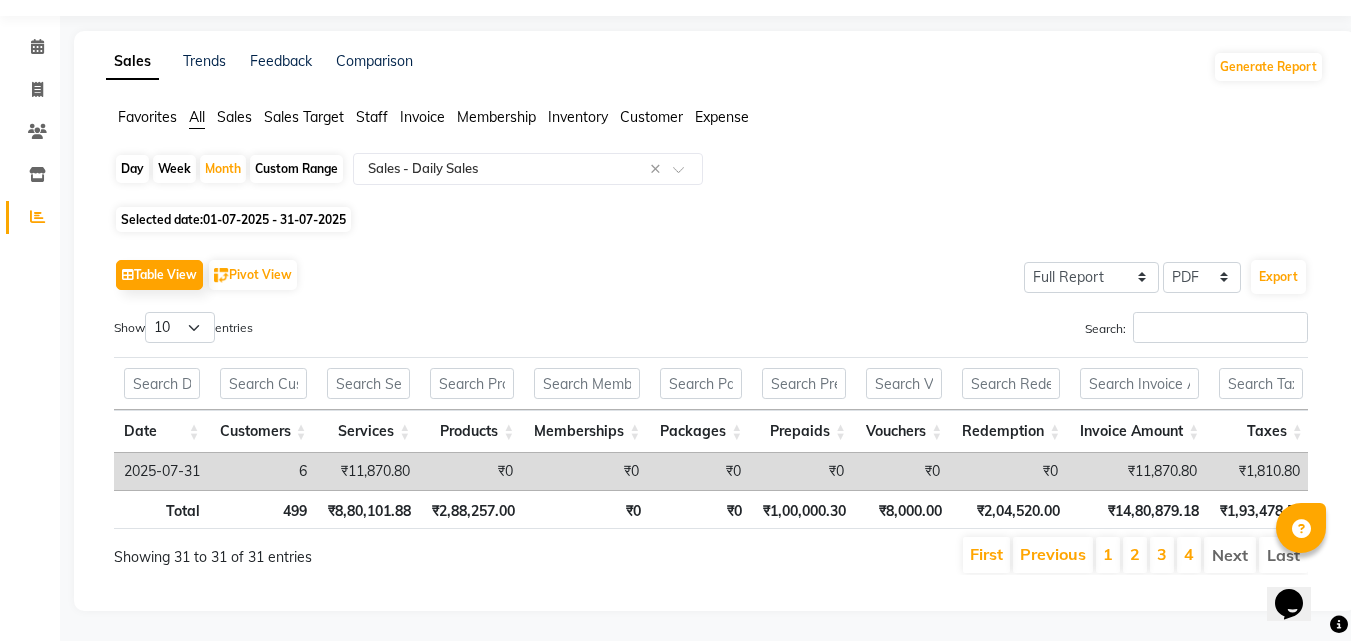 click on "First Previous 1 2 3 4 Next Last" at bounding box center (966, 555) 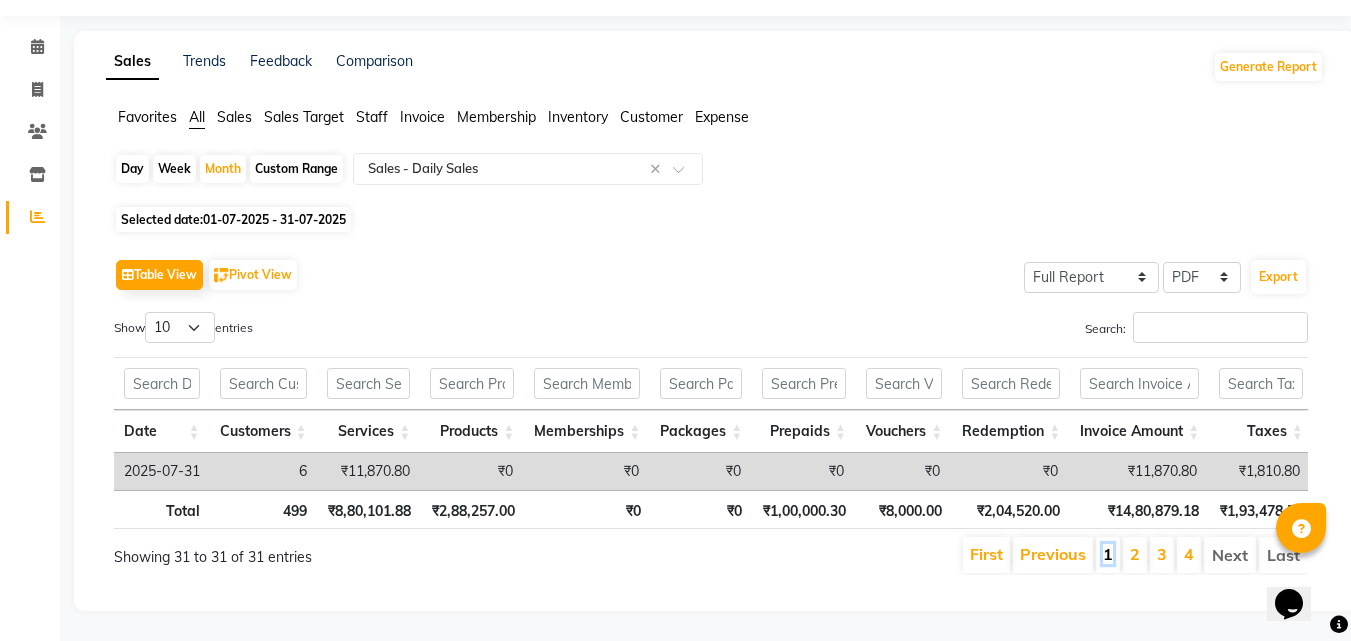 click on "1" at bounding box center (1108, 554) 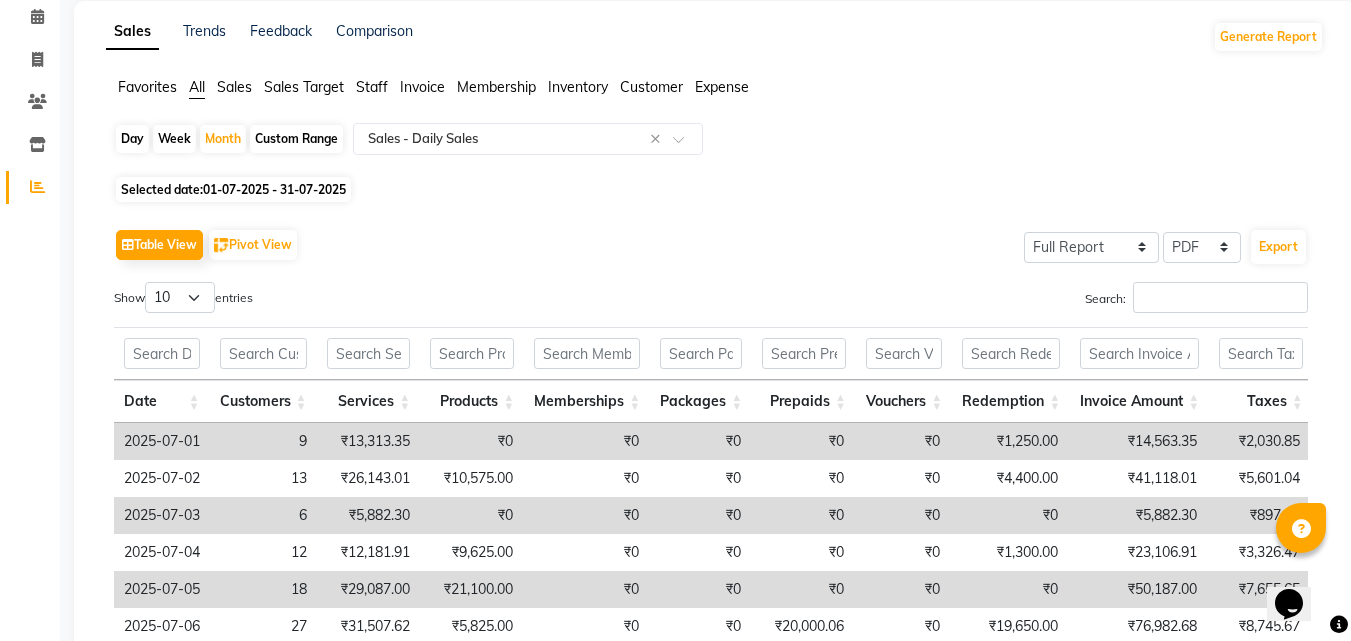 scroll, scrollTop: 419, scrollLeft: 0, axis: vertical 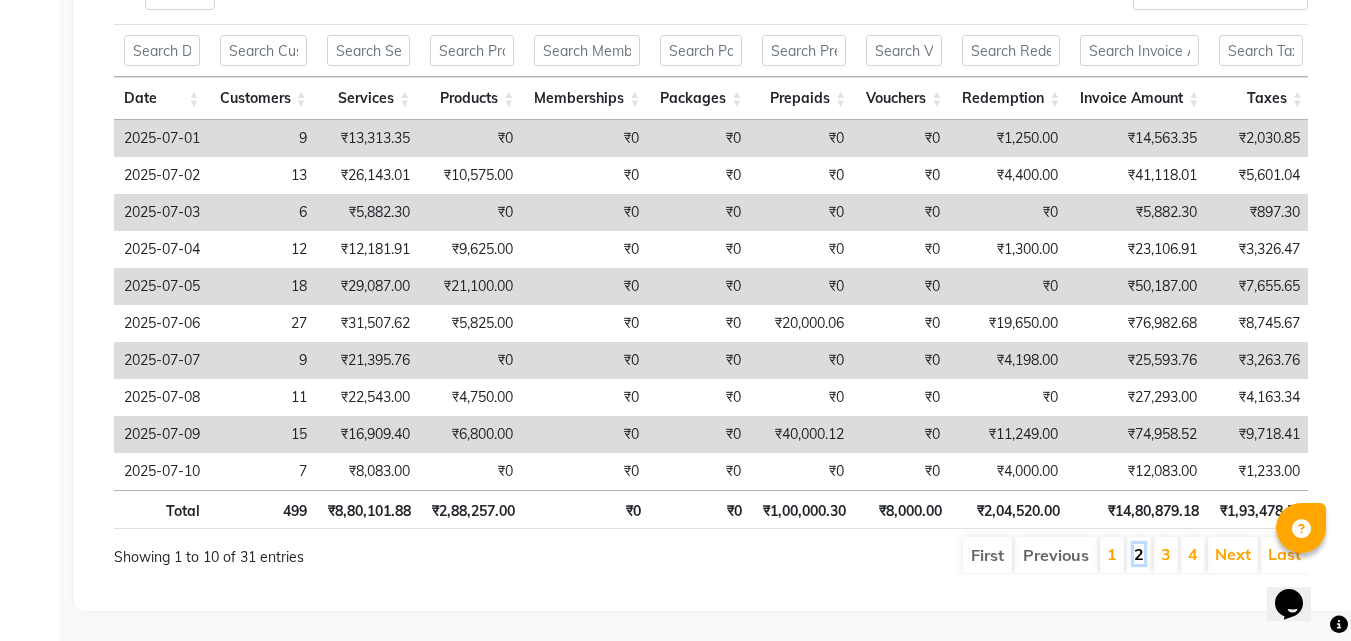 click on "2" at bounding box center [1139, 554] 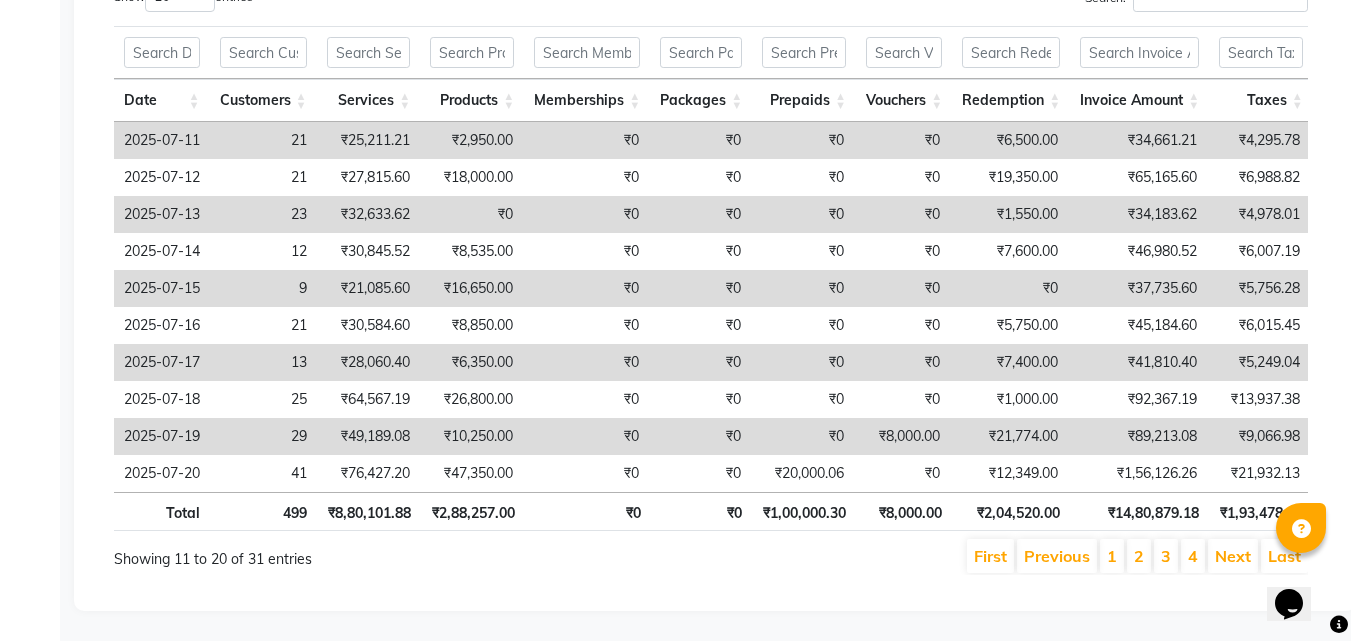 scroll, scrollTop: 417, scrollLeft: 0, axis: vertical 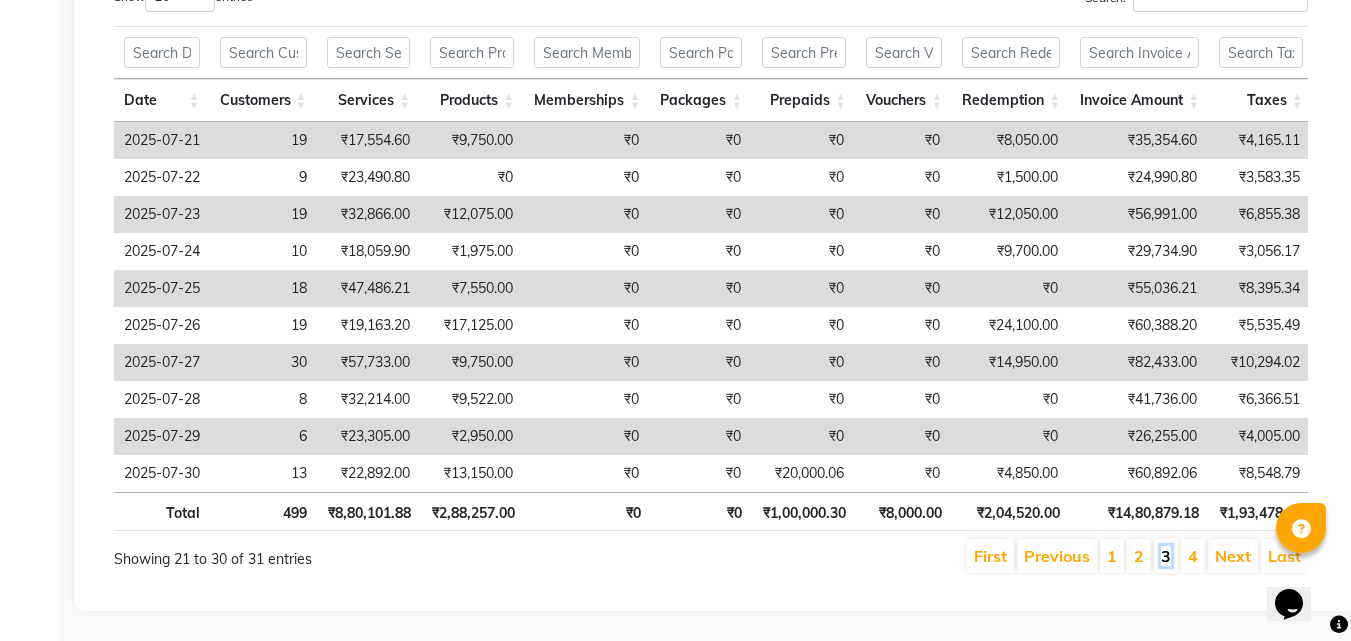 click on "3" at bounding box center [1166, 556] 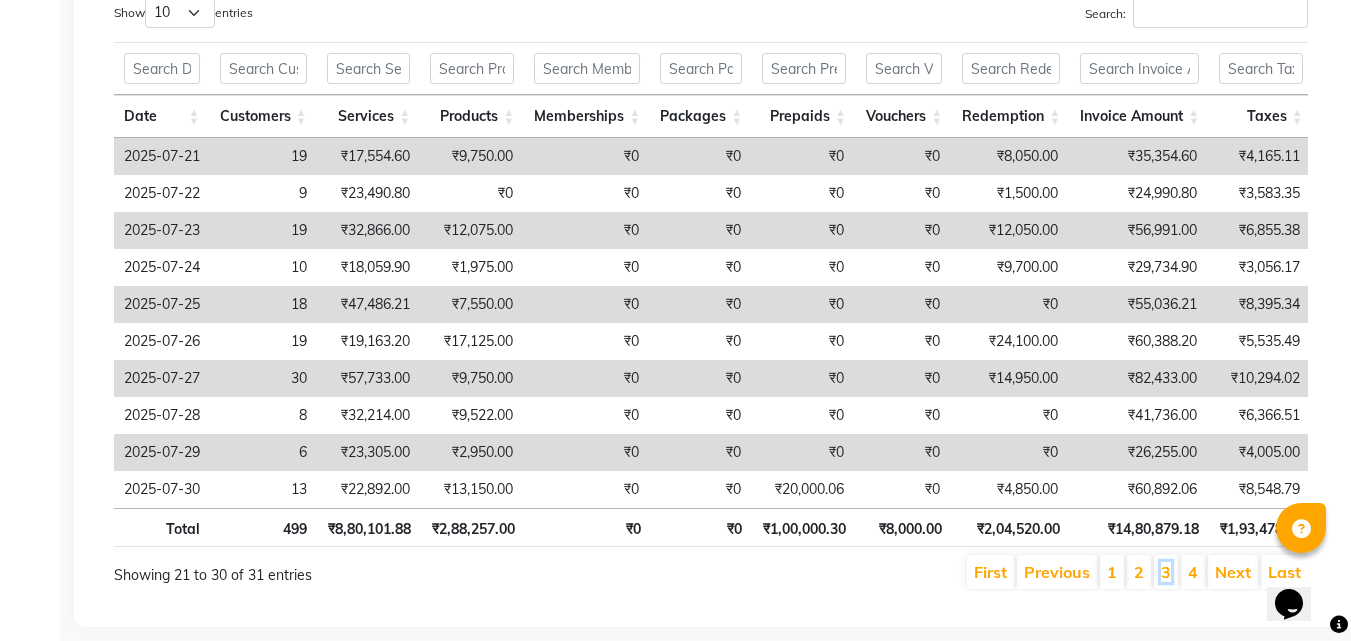 scroll, scrollTop: 0, scrollLeft: 0, axis: both 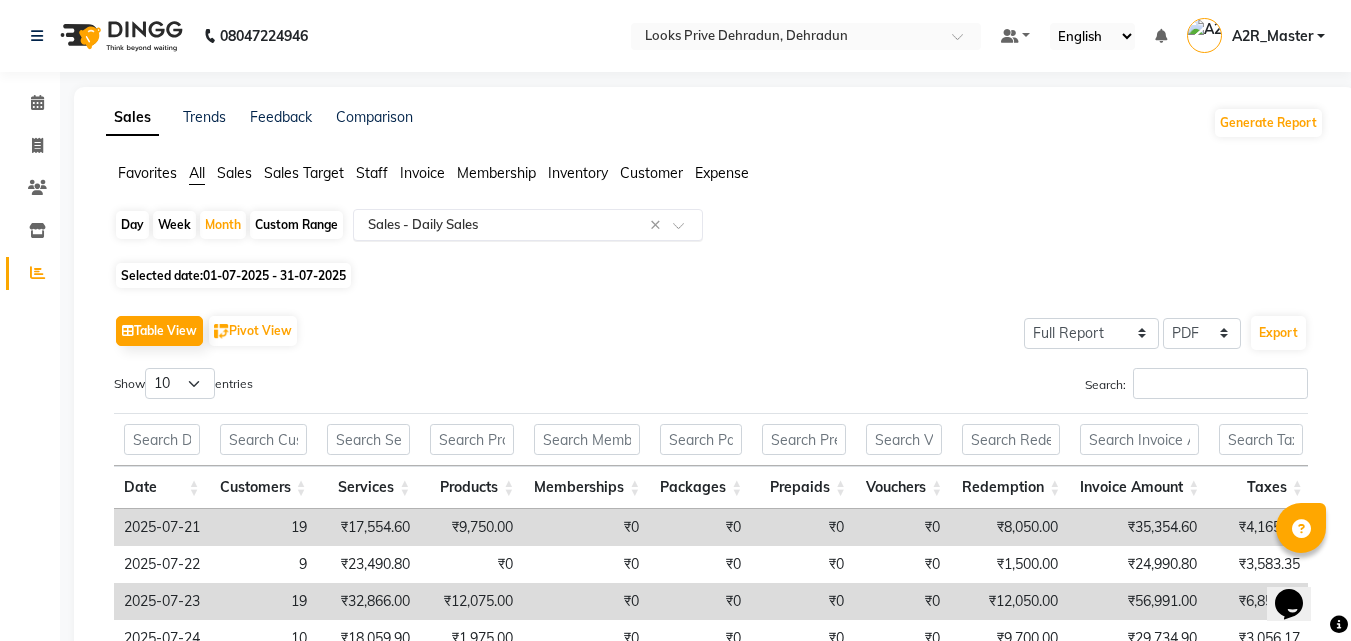 click on "Select Report Type × Sales -  Daily Sales ×" 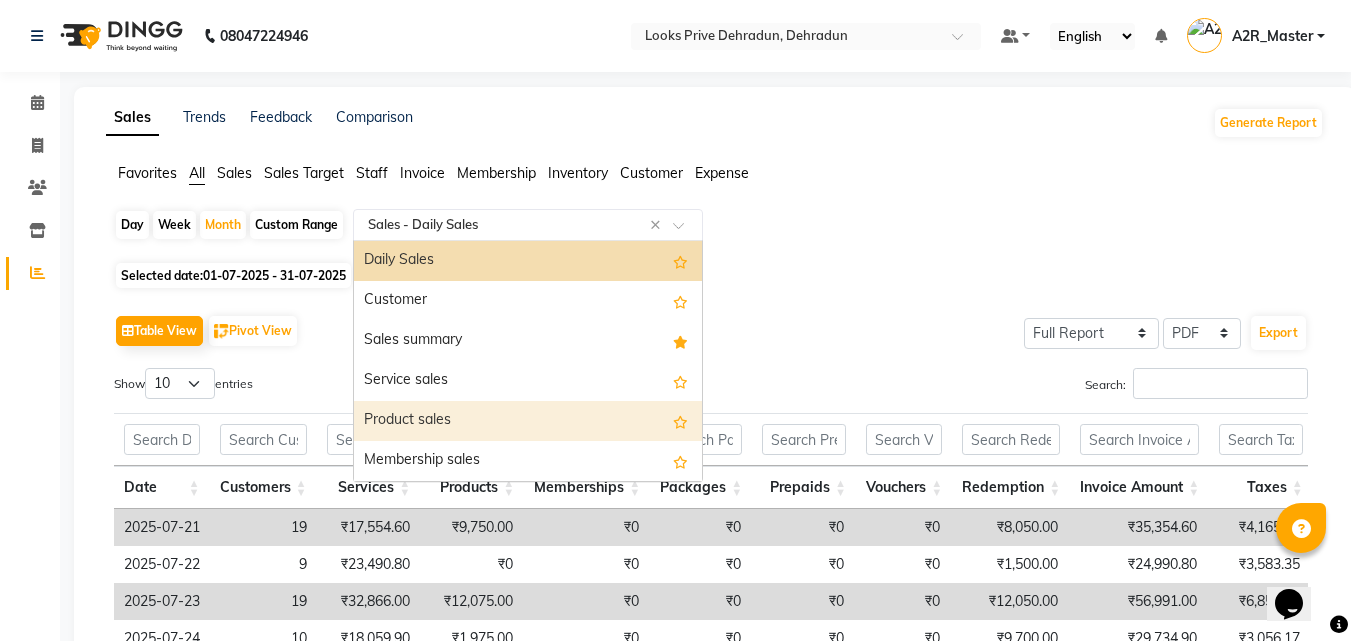 click on "Product sales" at bounding box center (528, 421) 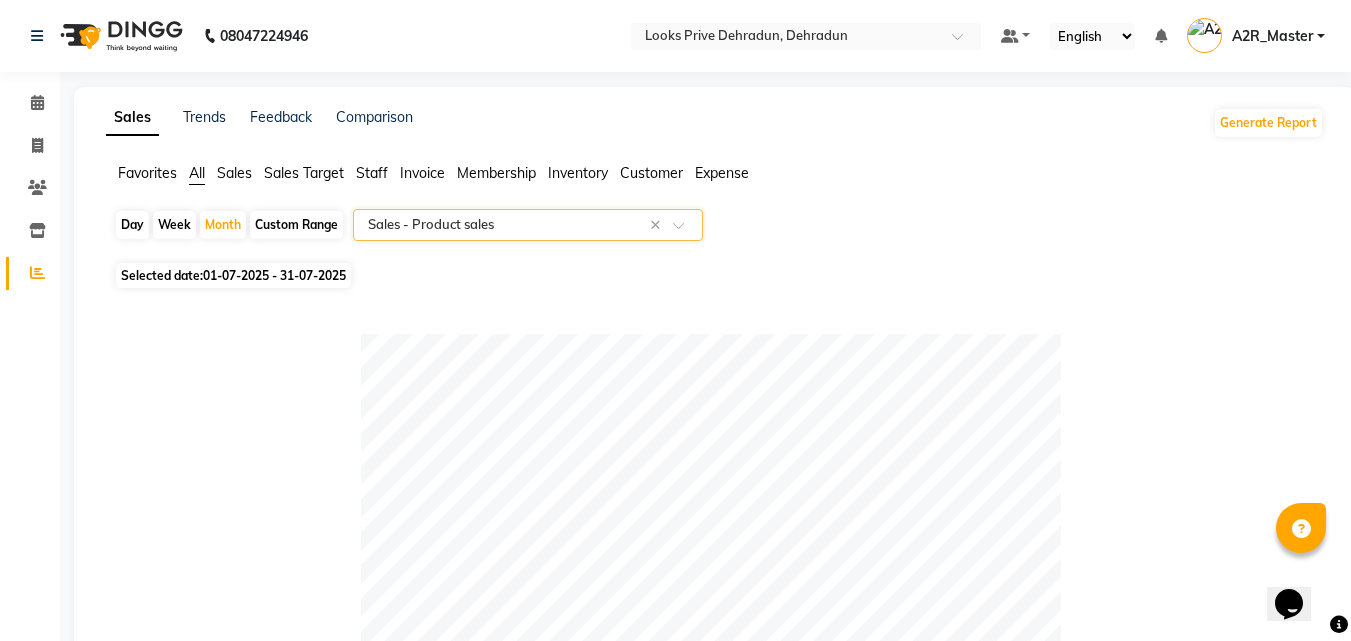 click on "Day" 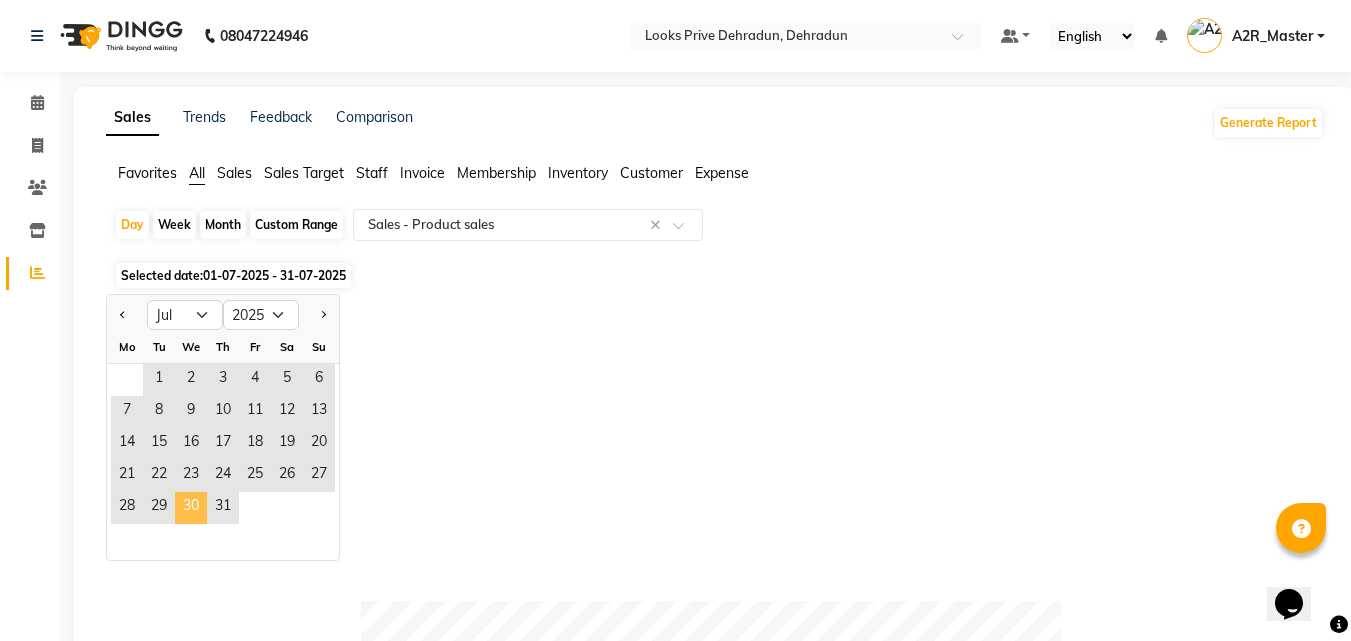 click on "30" 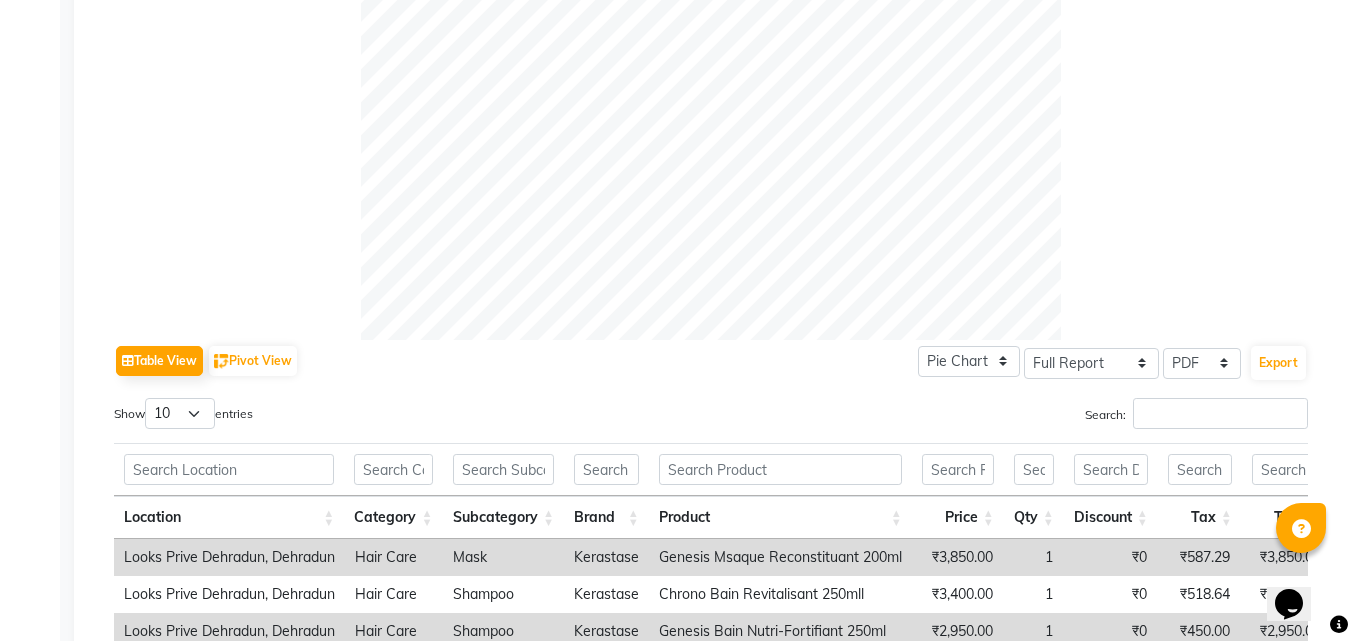scroll, scrollTop: 921, scrollLeft: 0, axis: vertical 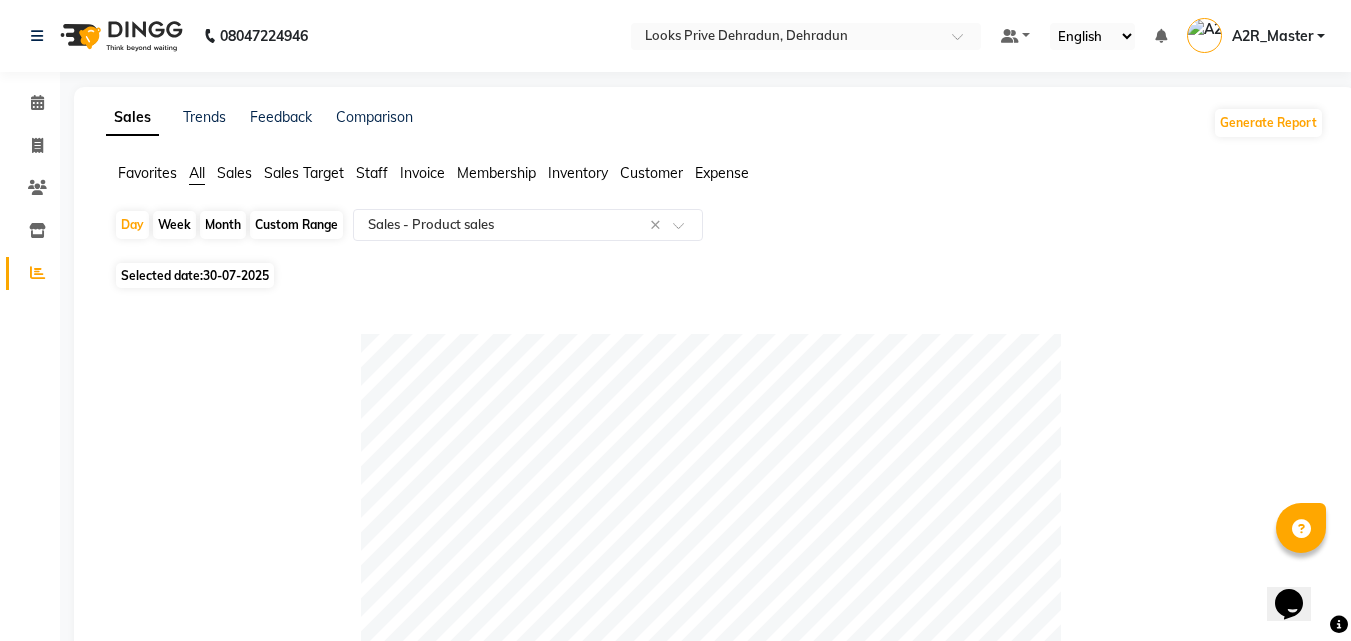 click on "Month" 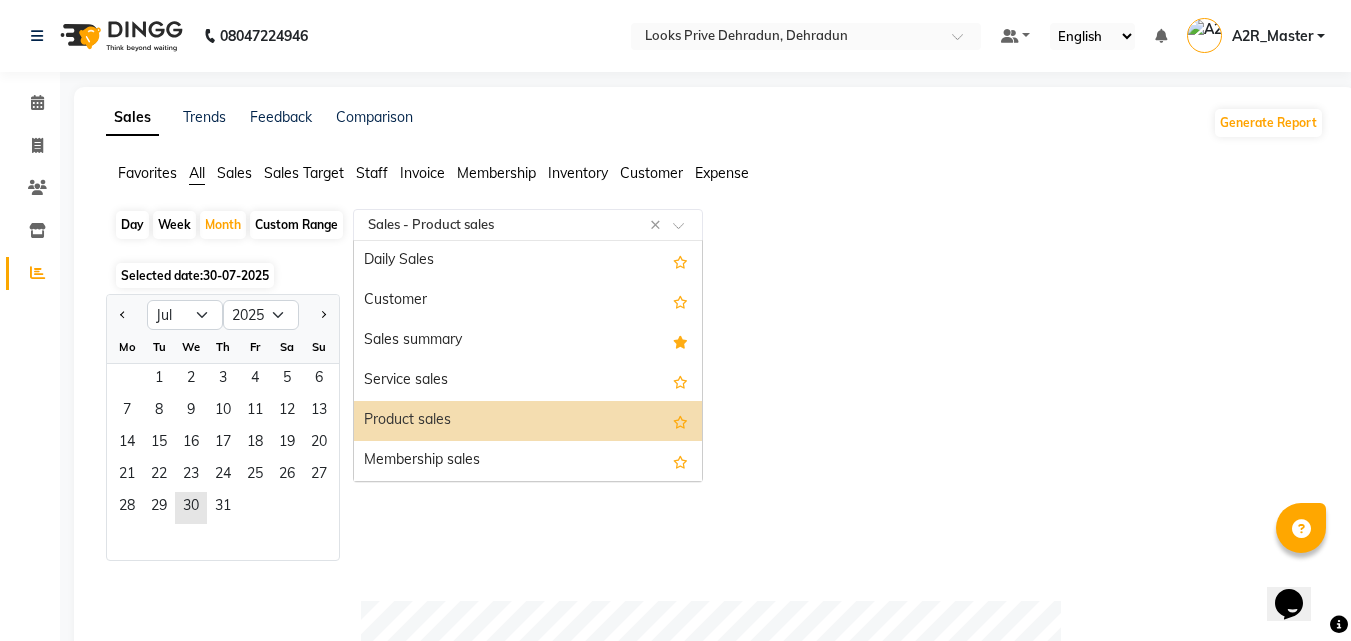 click 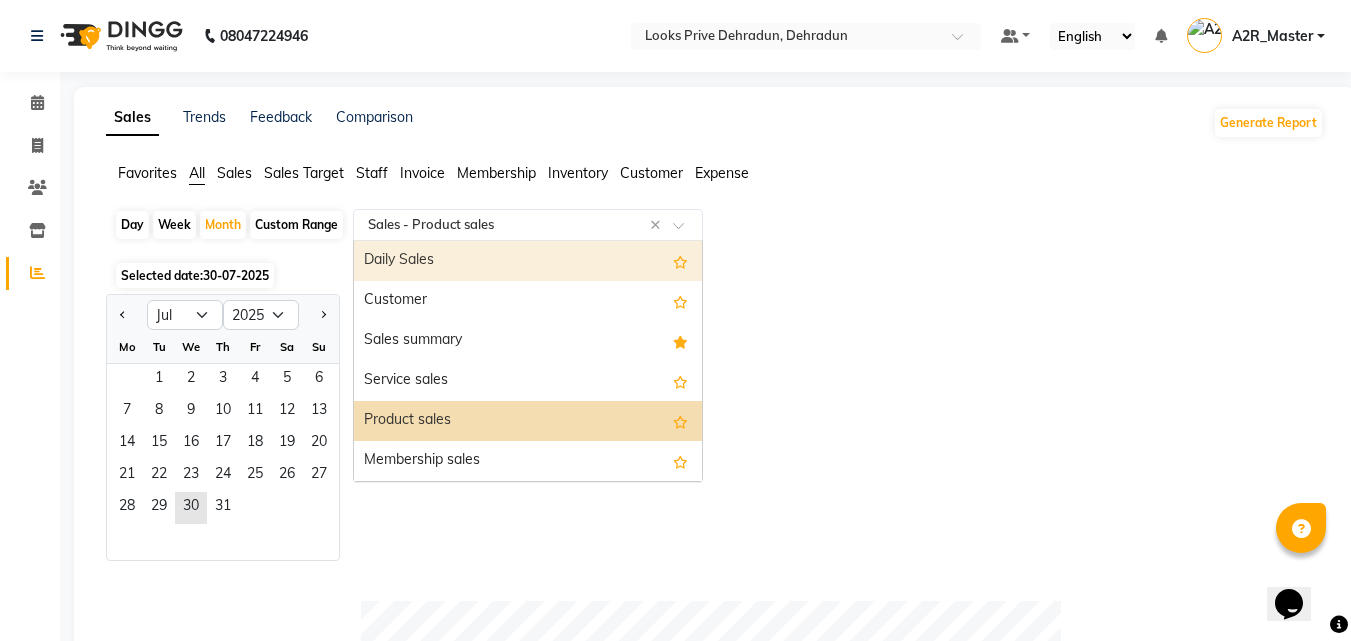click on "Daily Sales" at bounding box center (528, 261) 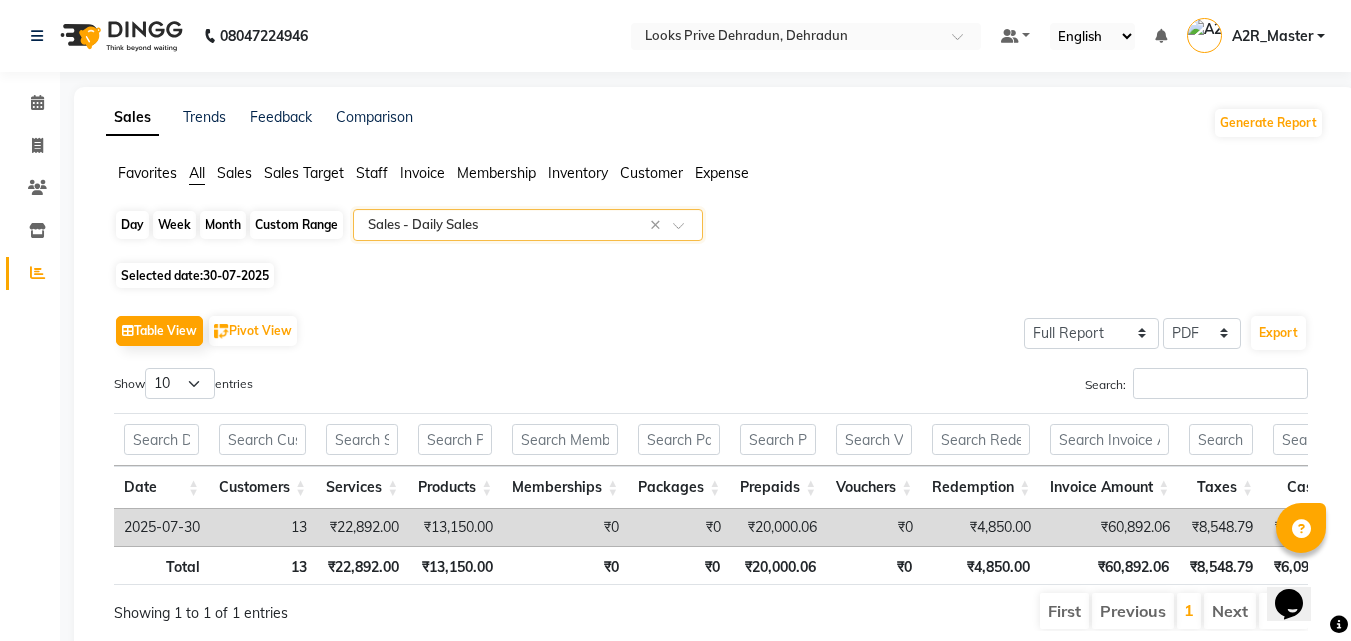 click on "Month" 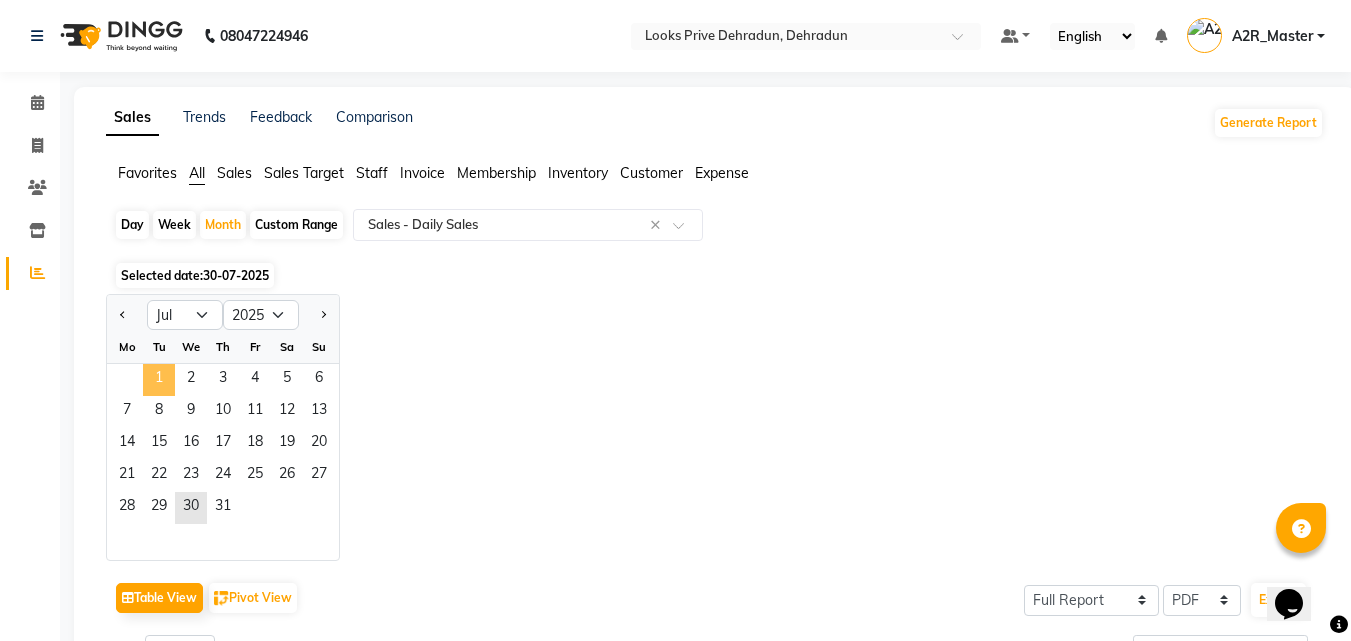 click on "1" 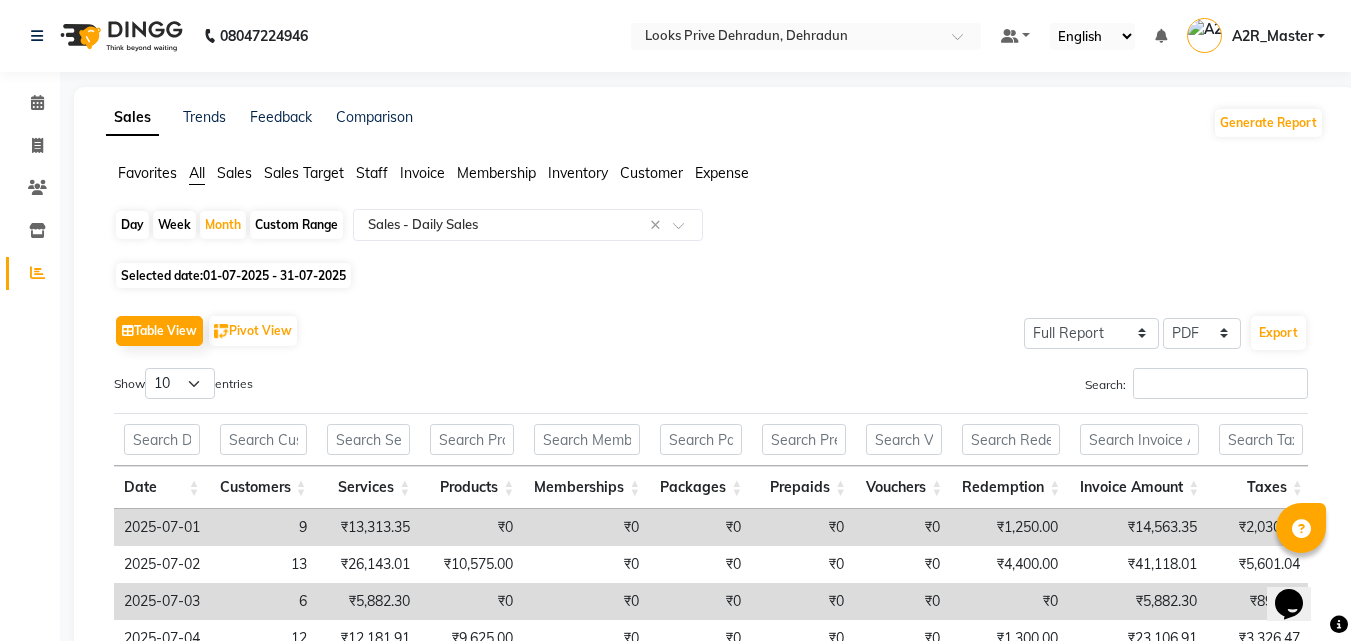 scroll, scrollTop: 419, scrollLeft: 0, axis: vertical 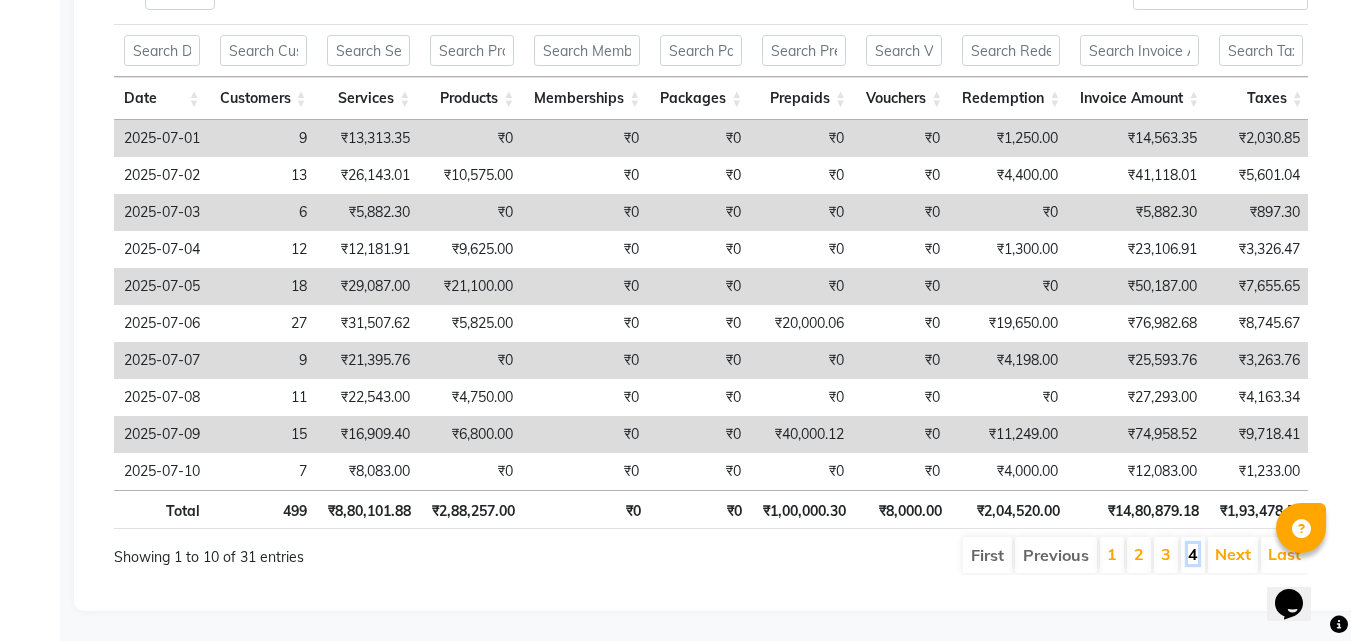 click on "4" at bounding box center [1193, 554] 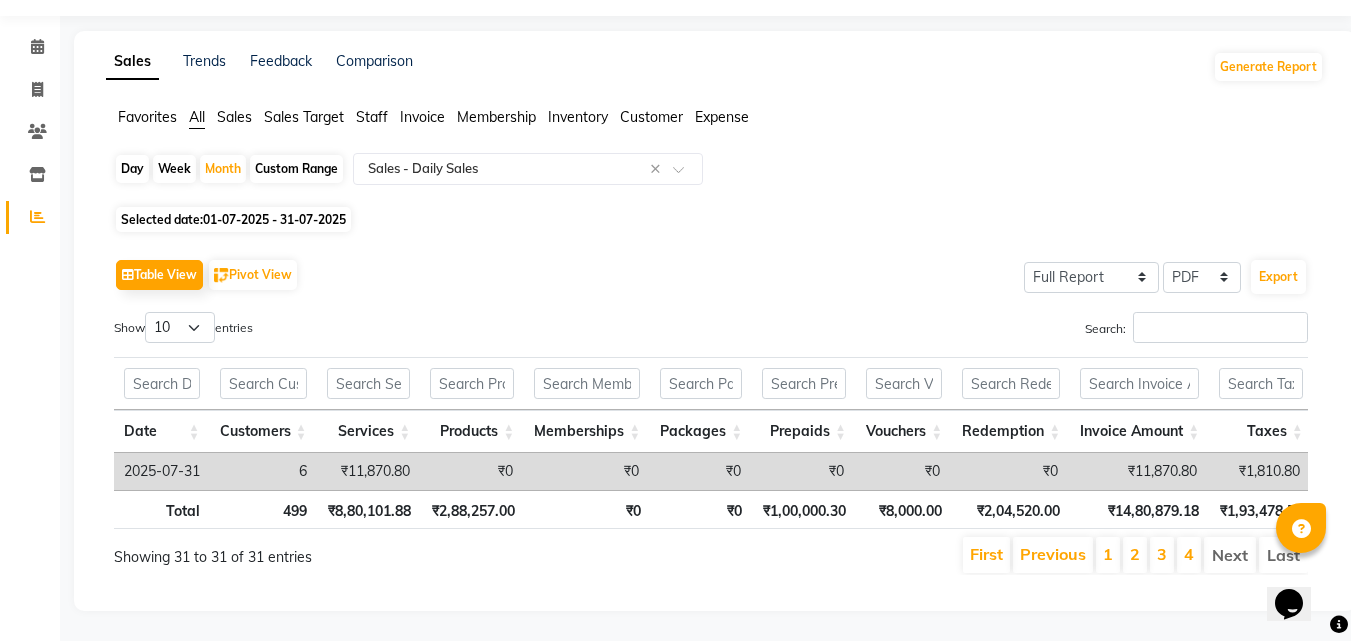 scroll, scrollTop: 86, scrollLeft: 0, axis: vertical 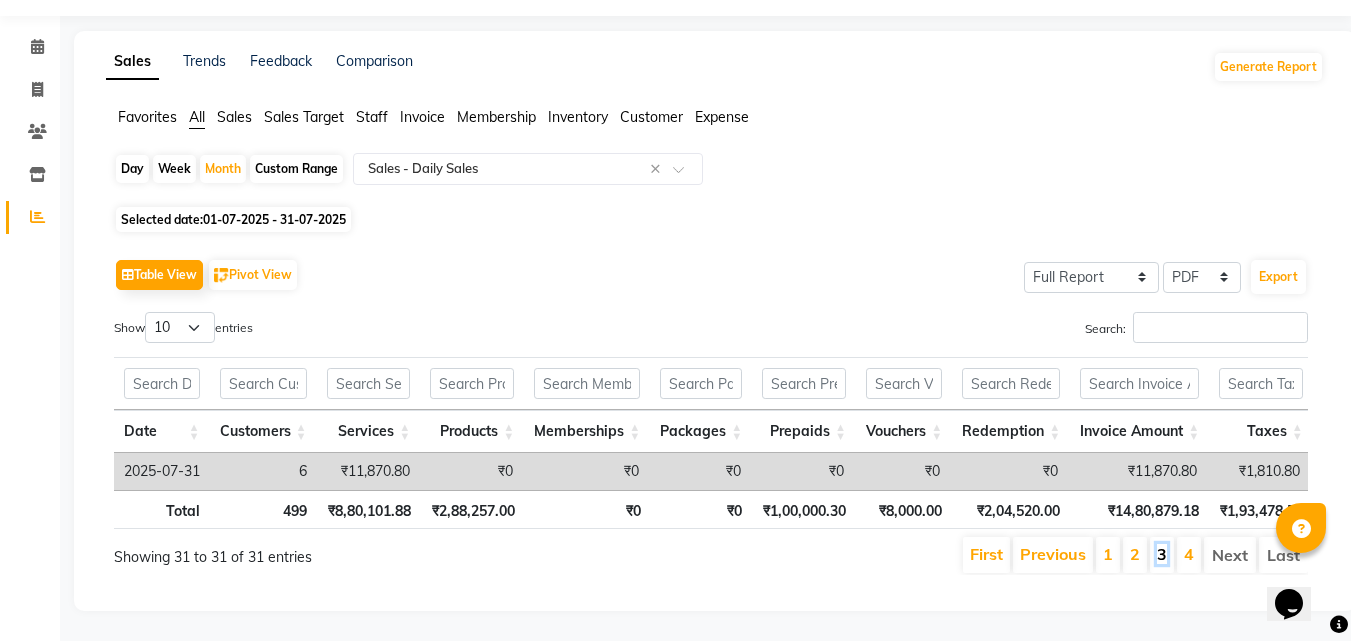 click on "3" at bounding box center [1162, 554] 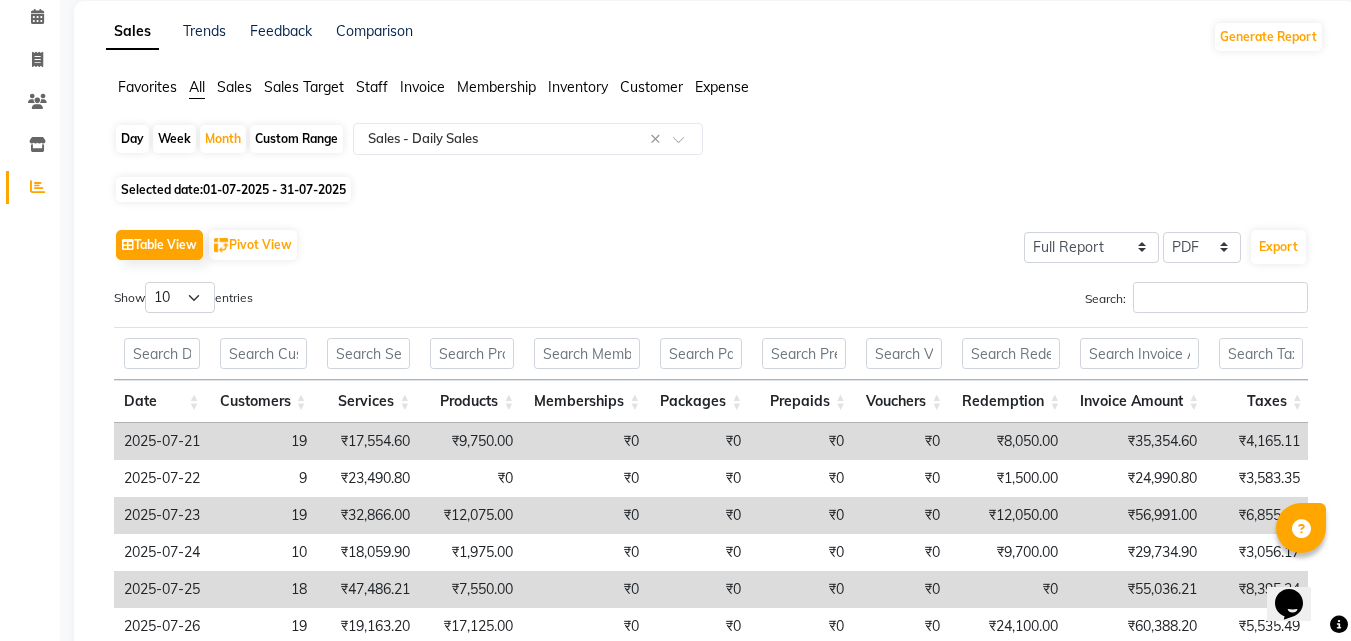 scroll, scrollTop: 417, scrollLeft: 0, axis: vertical 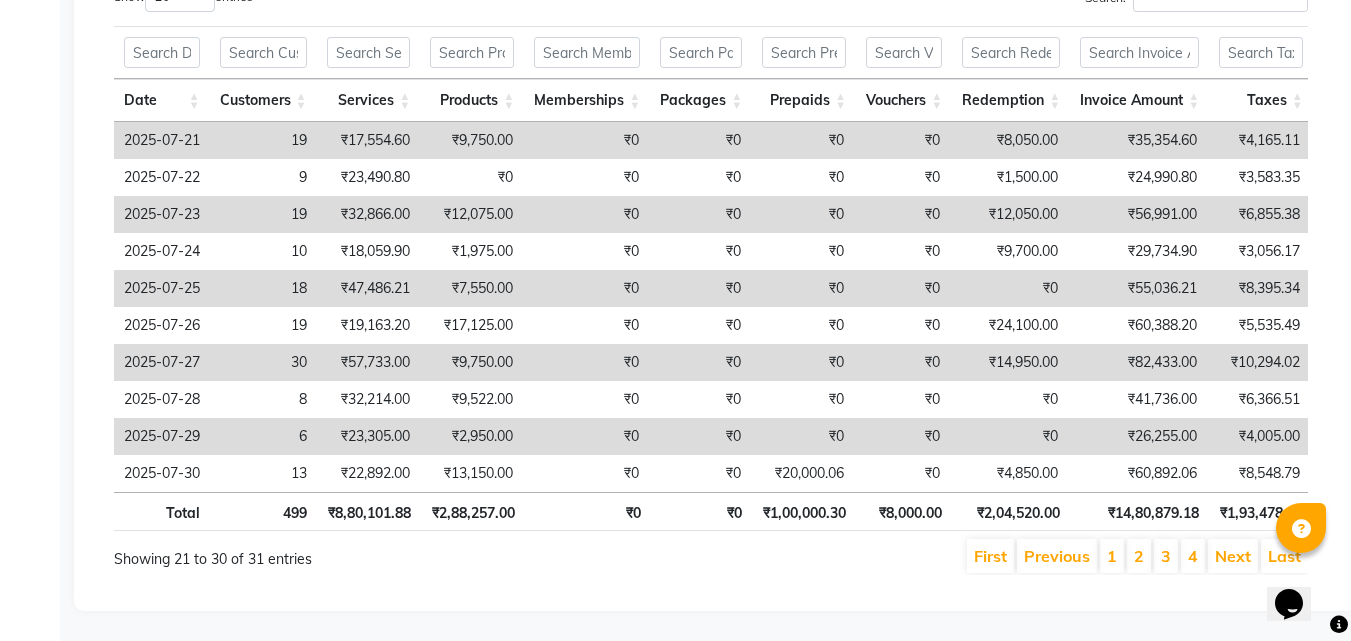 click on "₹23,305.00" at bounding box center [368, 436] 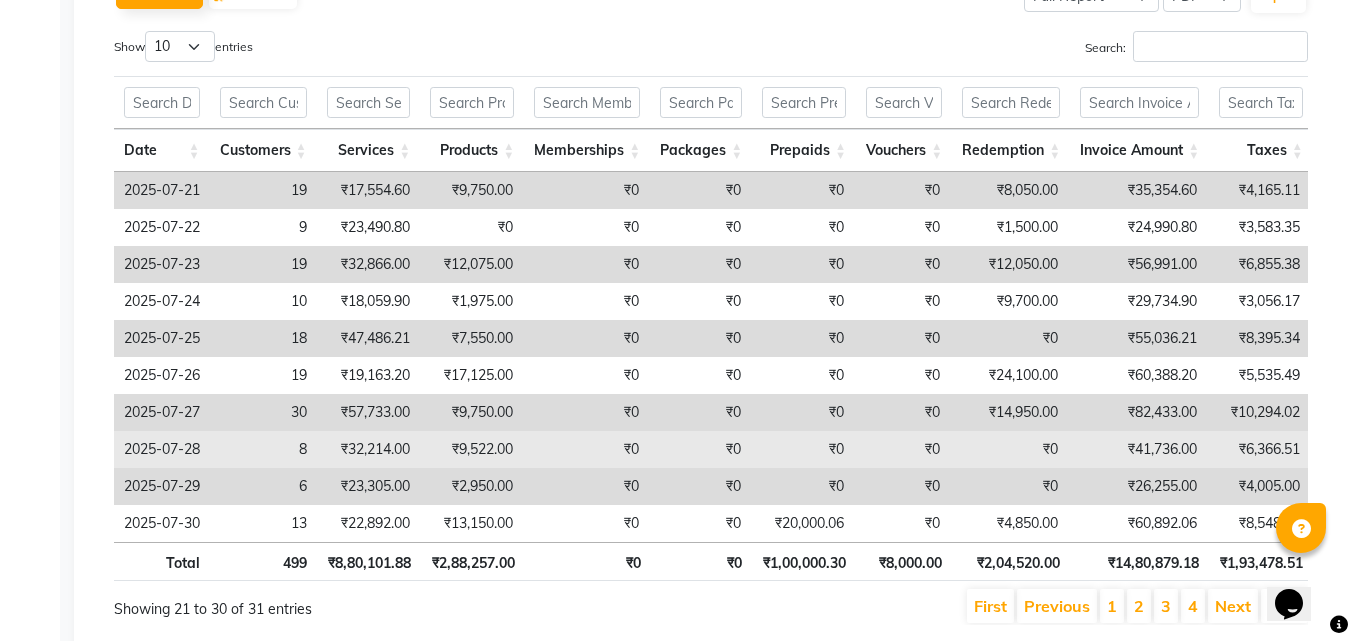 scroll, scrollTop: 297, scrollLeft: 0, axis: vertical 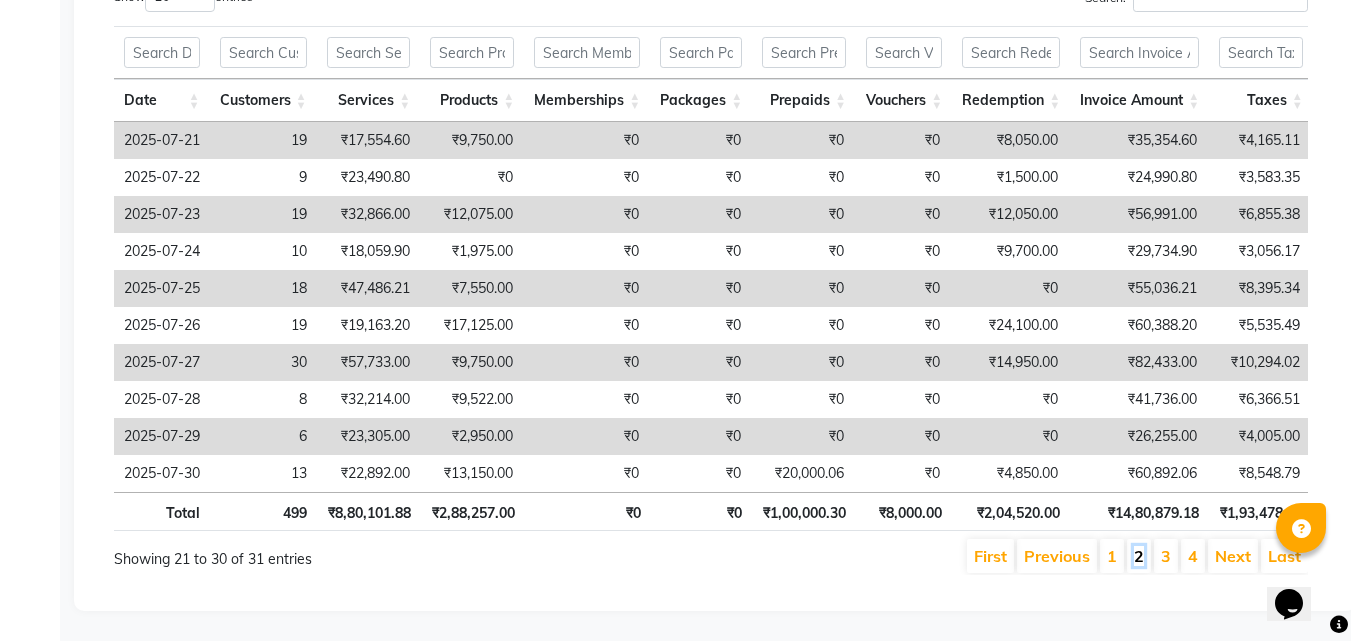 click on "2" at bounding box center [1139, 556] 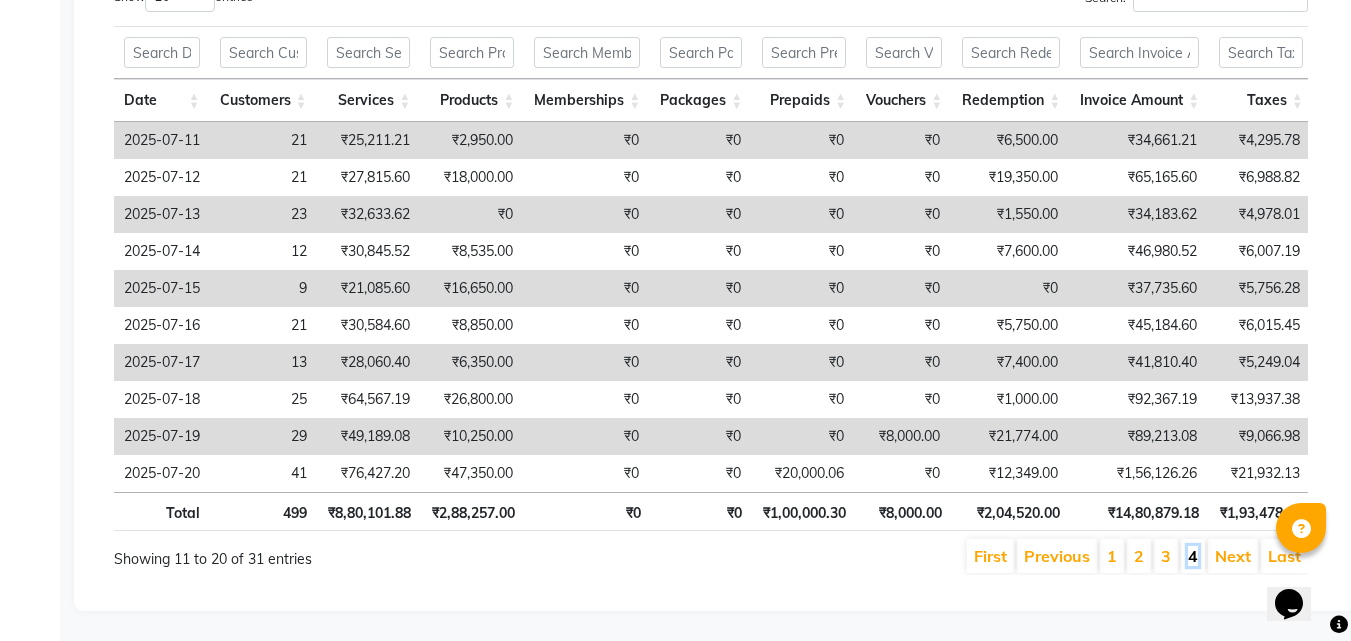 click on "4" at bounding box center (1193, 556) 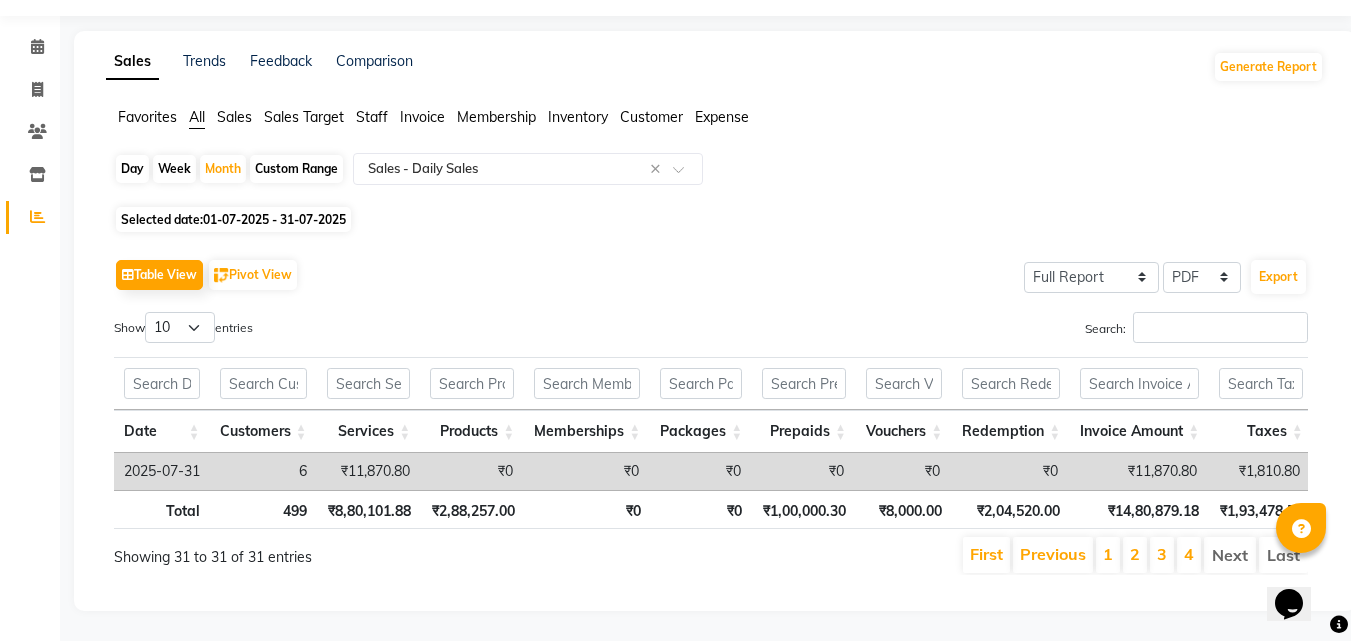 scroll, scrollTop: 86, scrollLeft: 0, axis: vertical 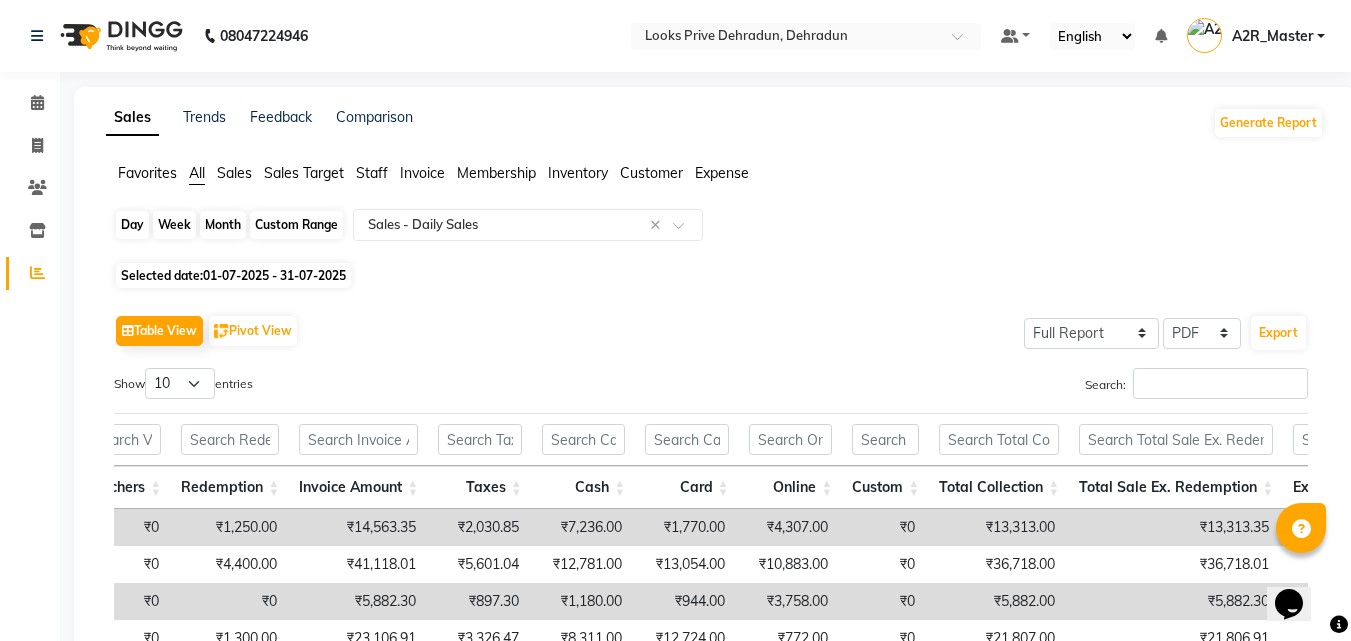 click on "Month" 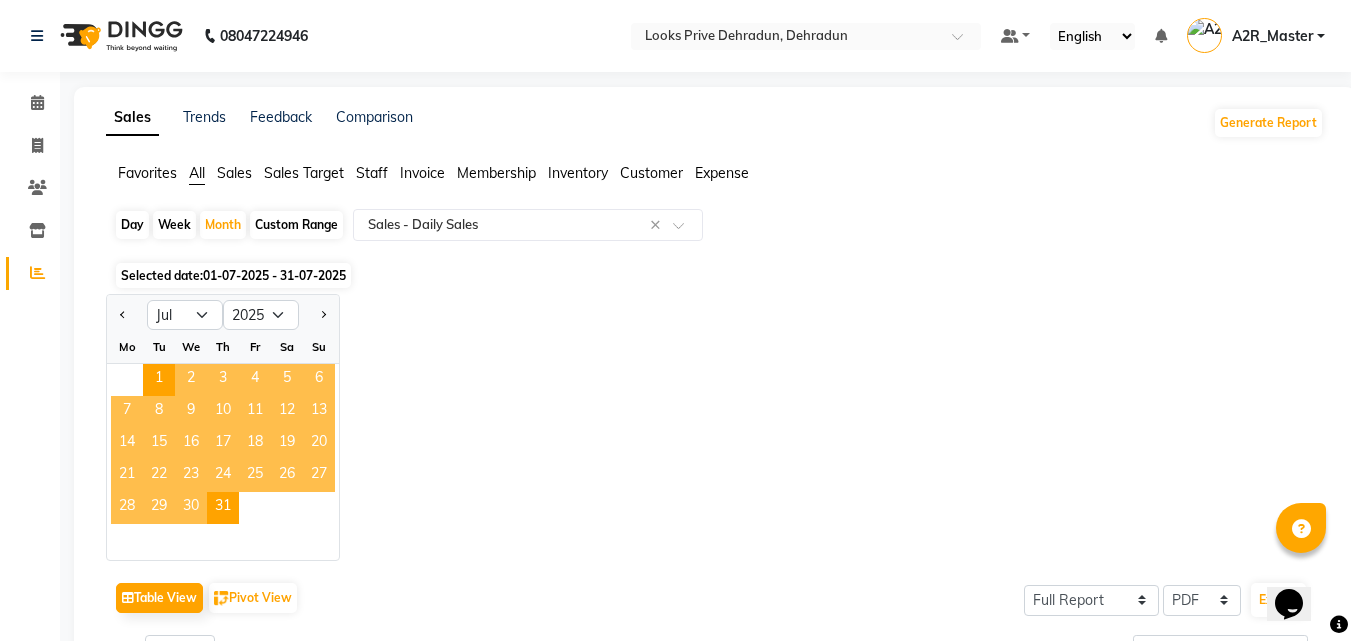 click on "10" 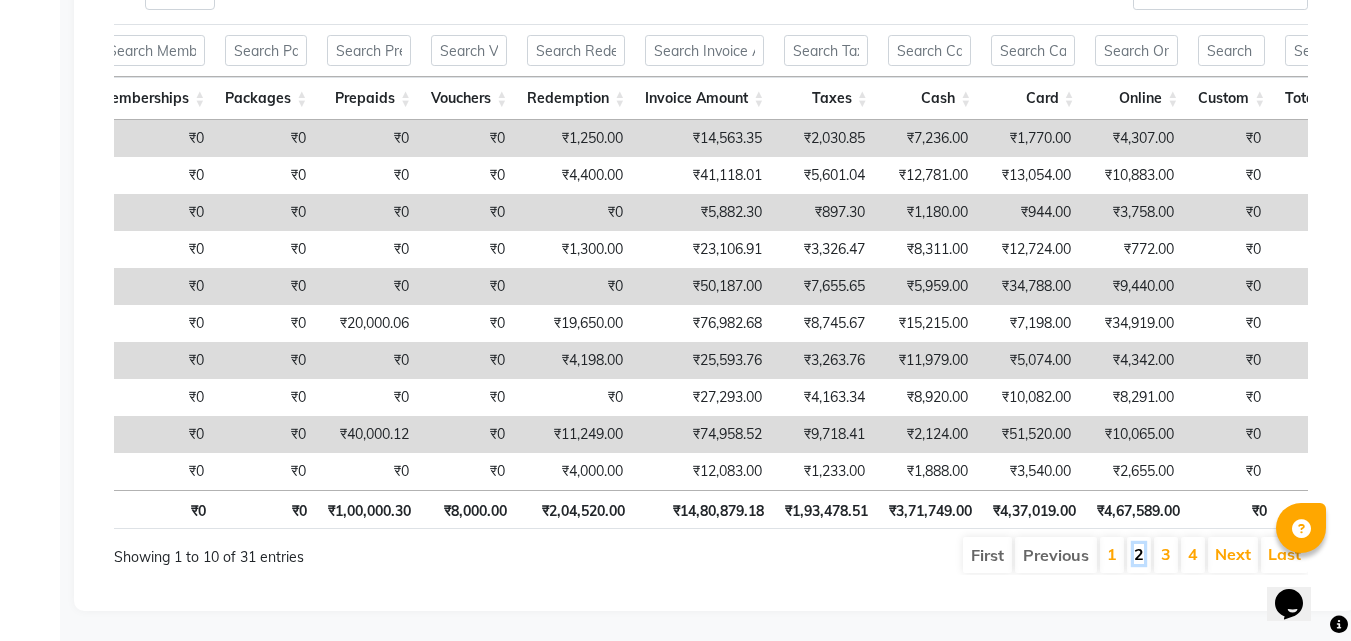 click on "2" at bounding box center [1139, 554] 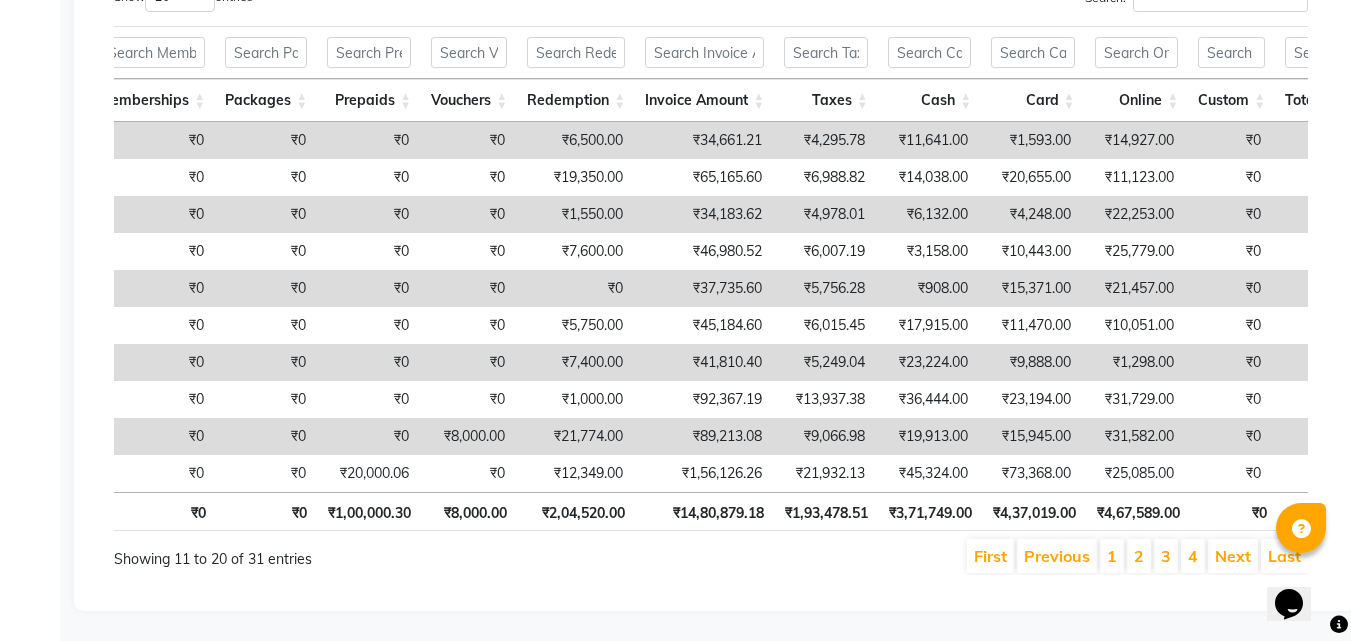 click on "3" at bounding box center [1166, 556] 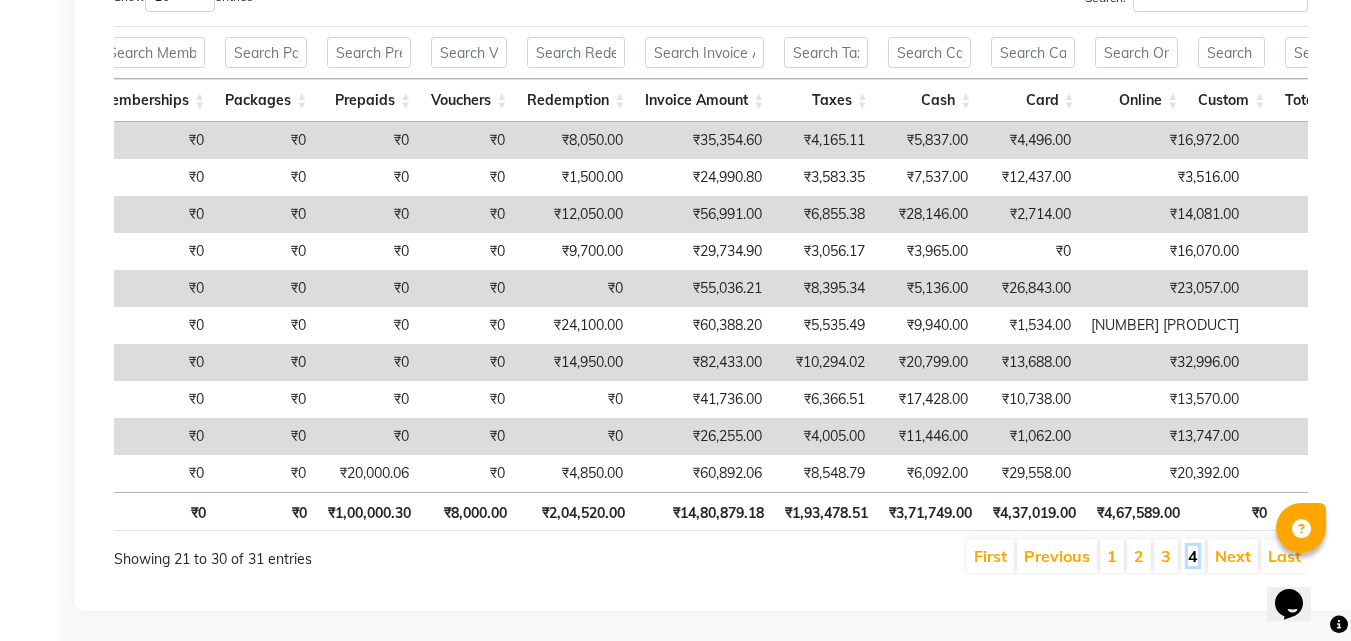 click on "4" at bounding box center (1193, 556) 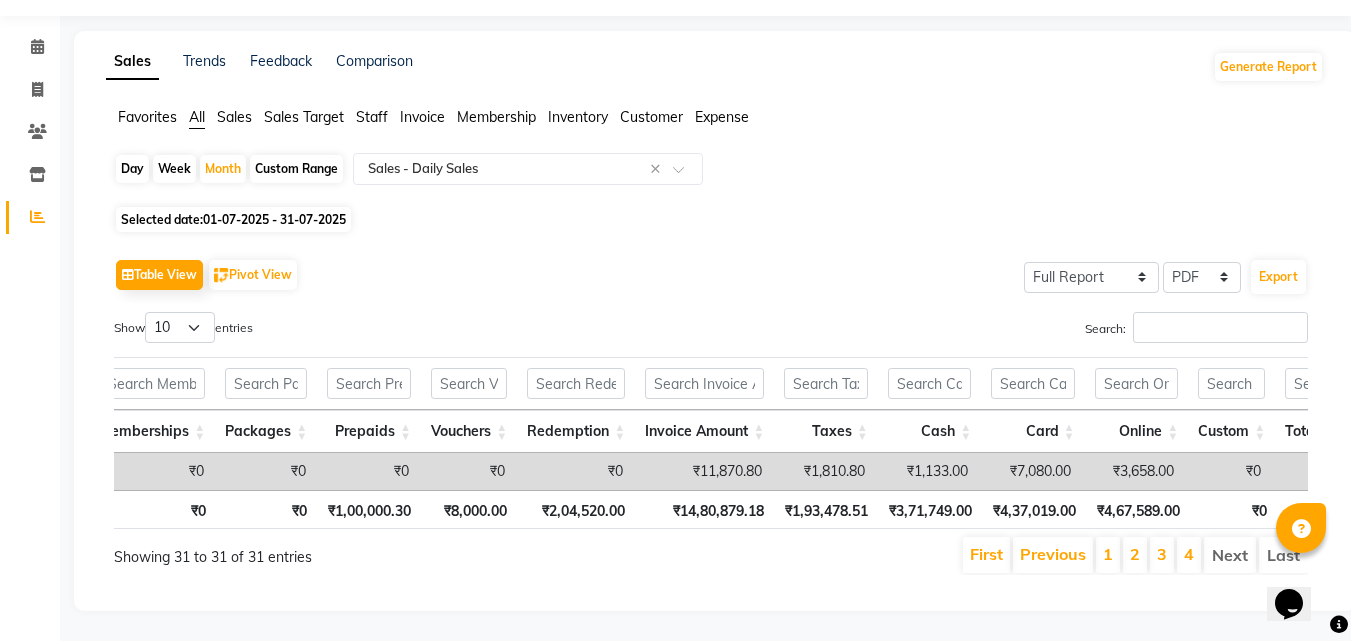 scroll, scrollTop: 86, scrollLeft: 0, axis: vertical 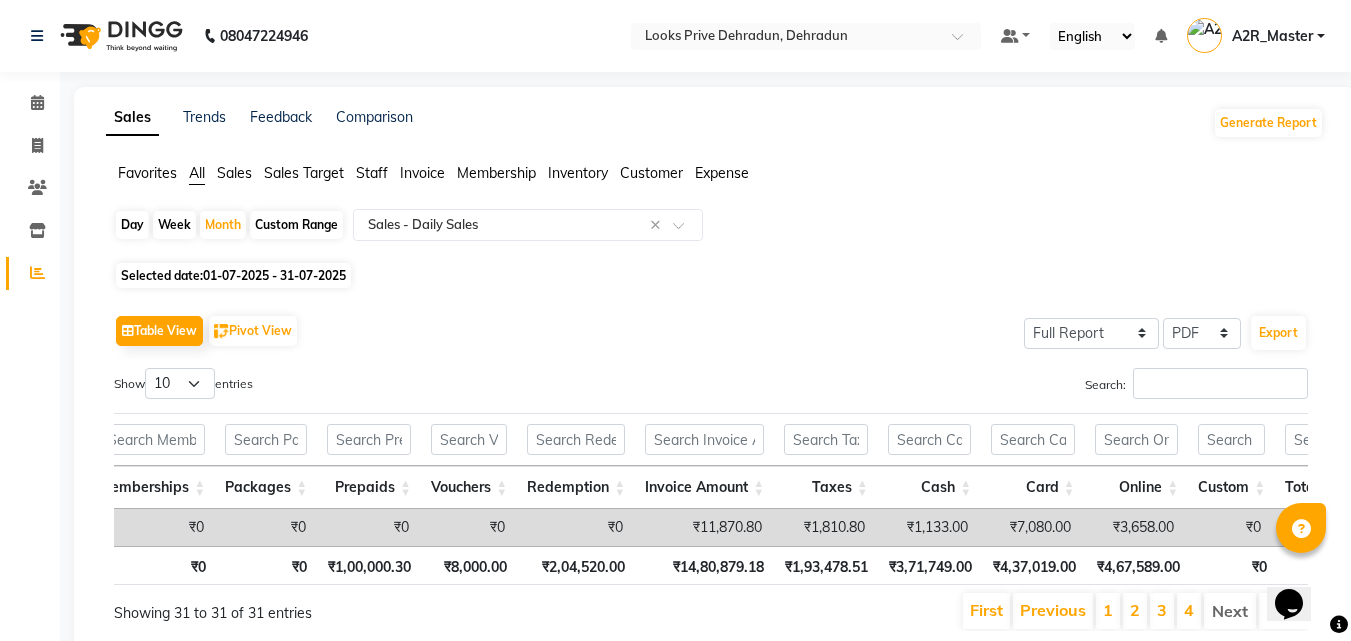 click on "Day" 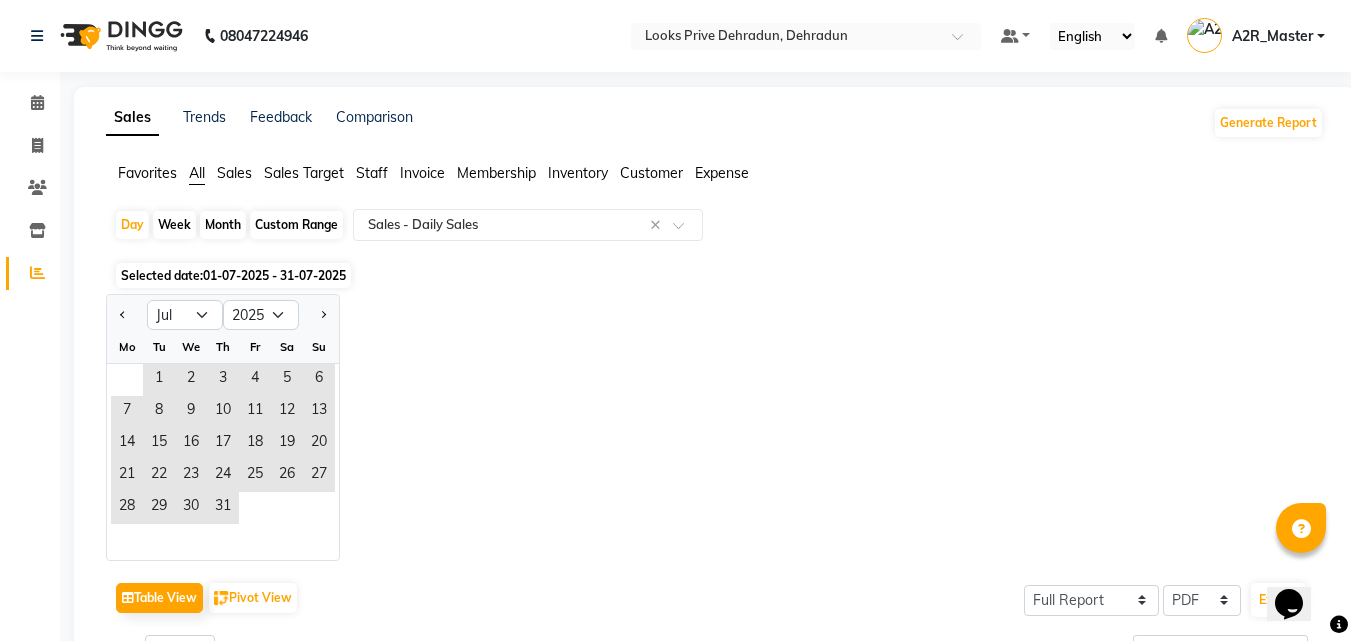 click on "Expense" 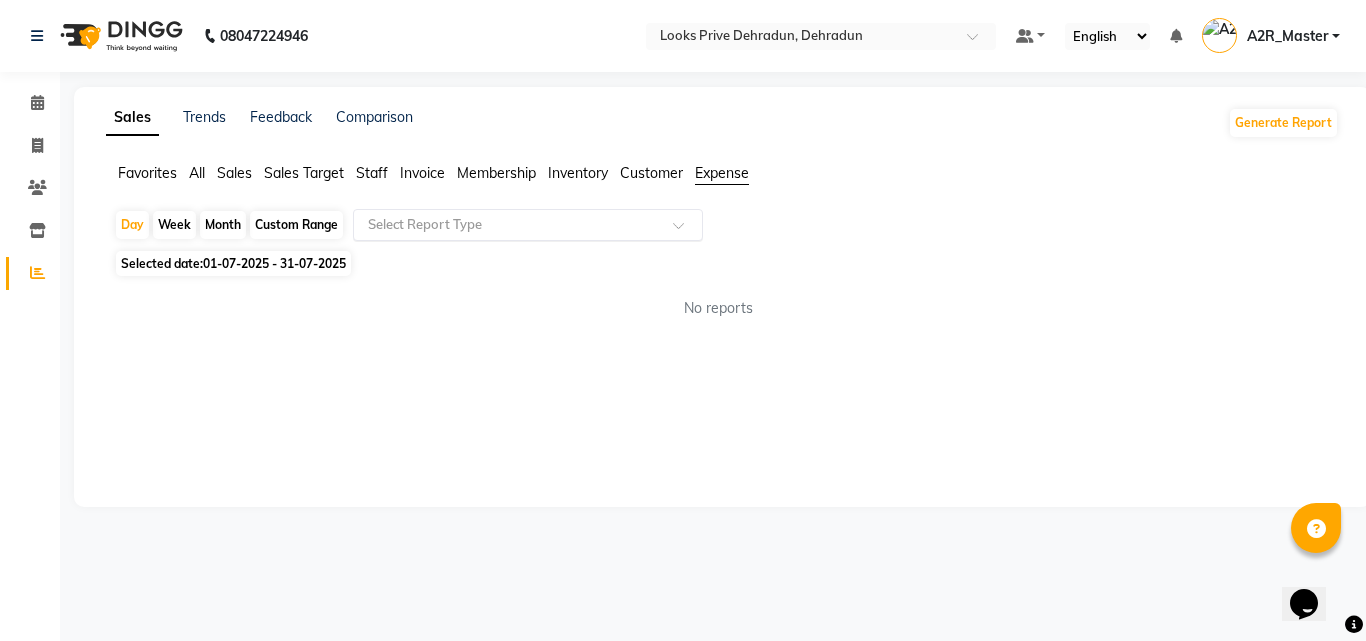 click 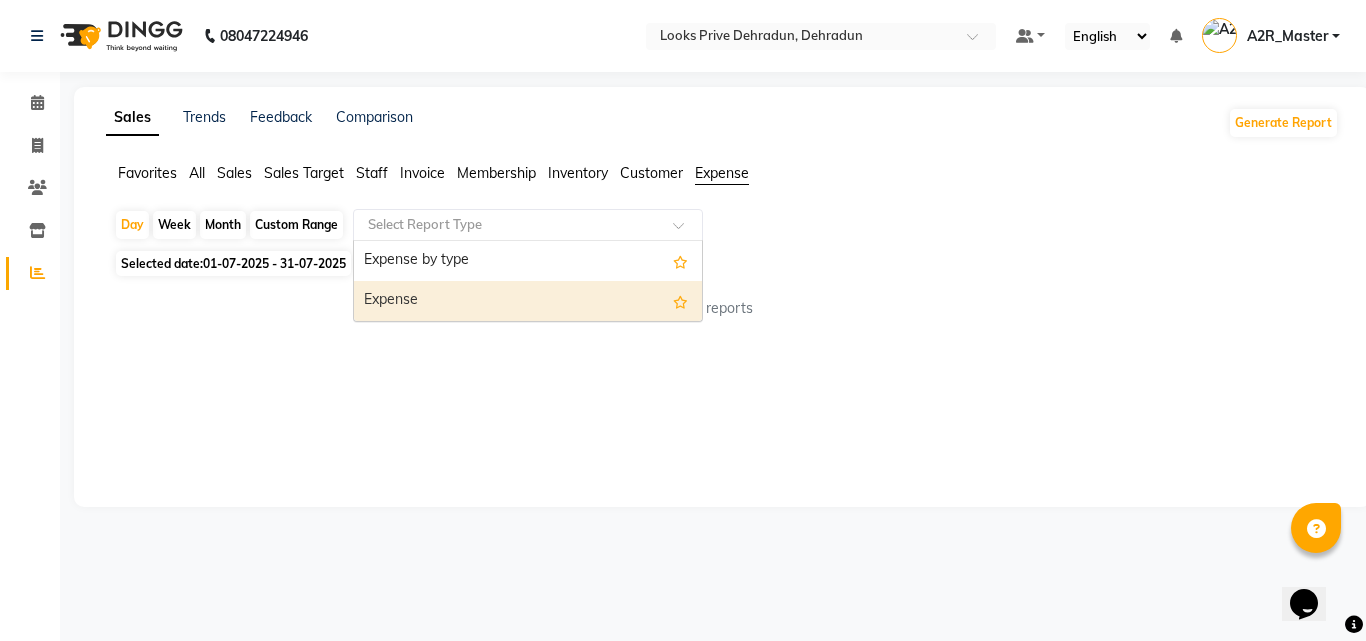 click on "Expense" at bounding box center (528, 301) 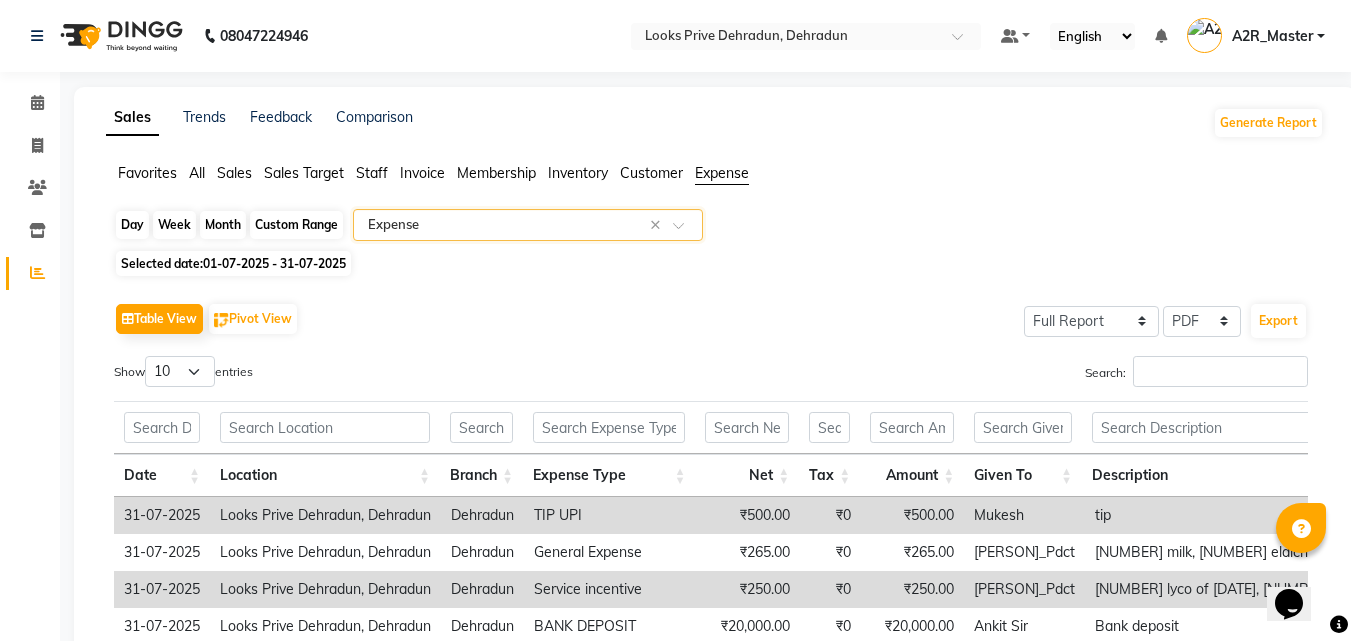 click on "Day" 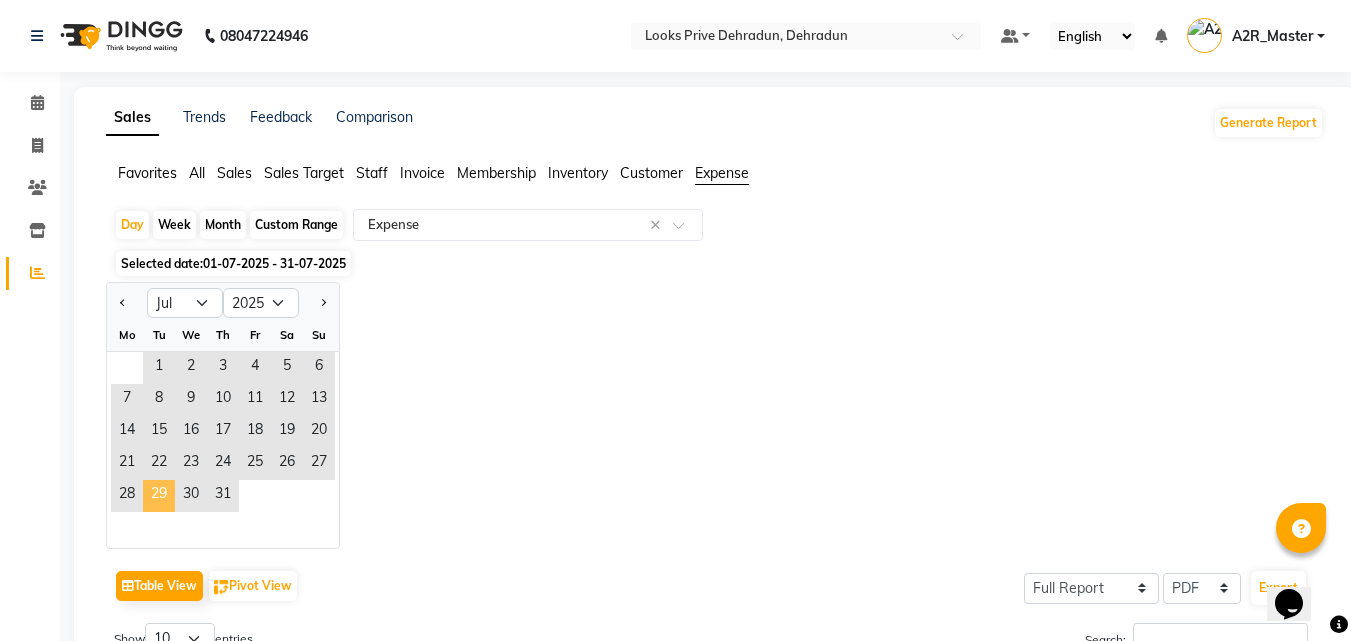 click on "29" 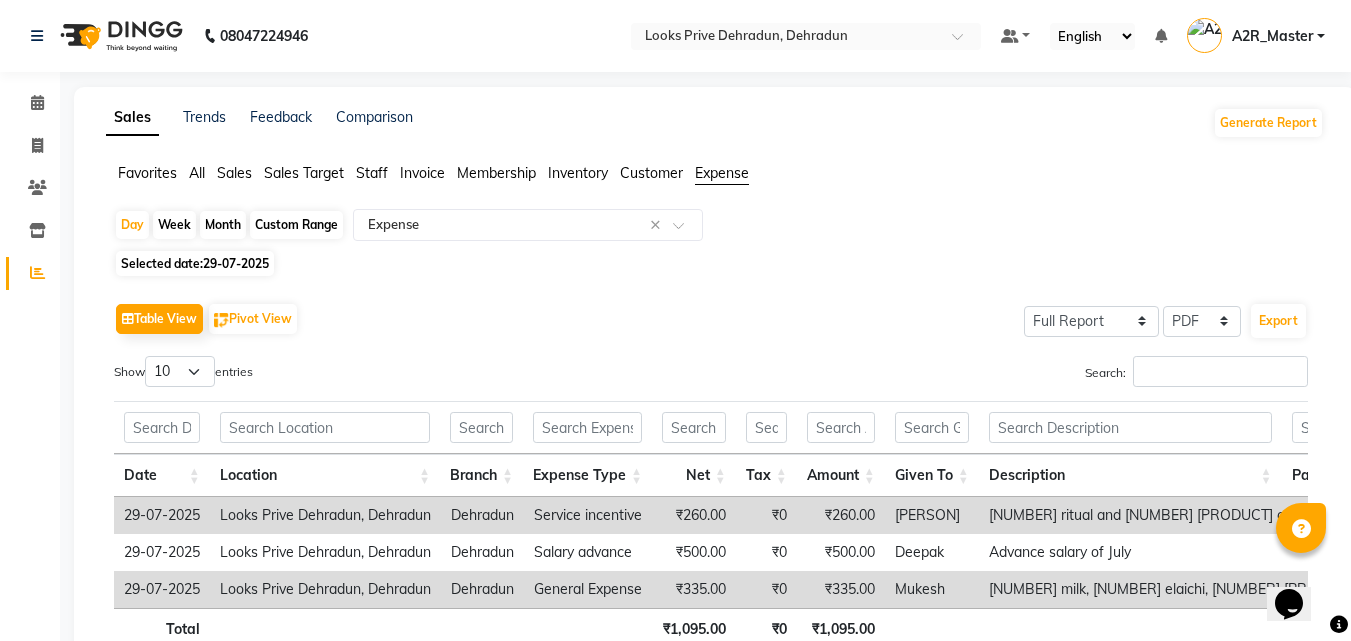 scroll, scrollTop: 148, scrollLeft: 0, axis: vertical 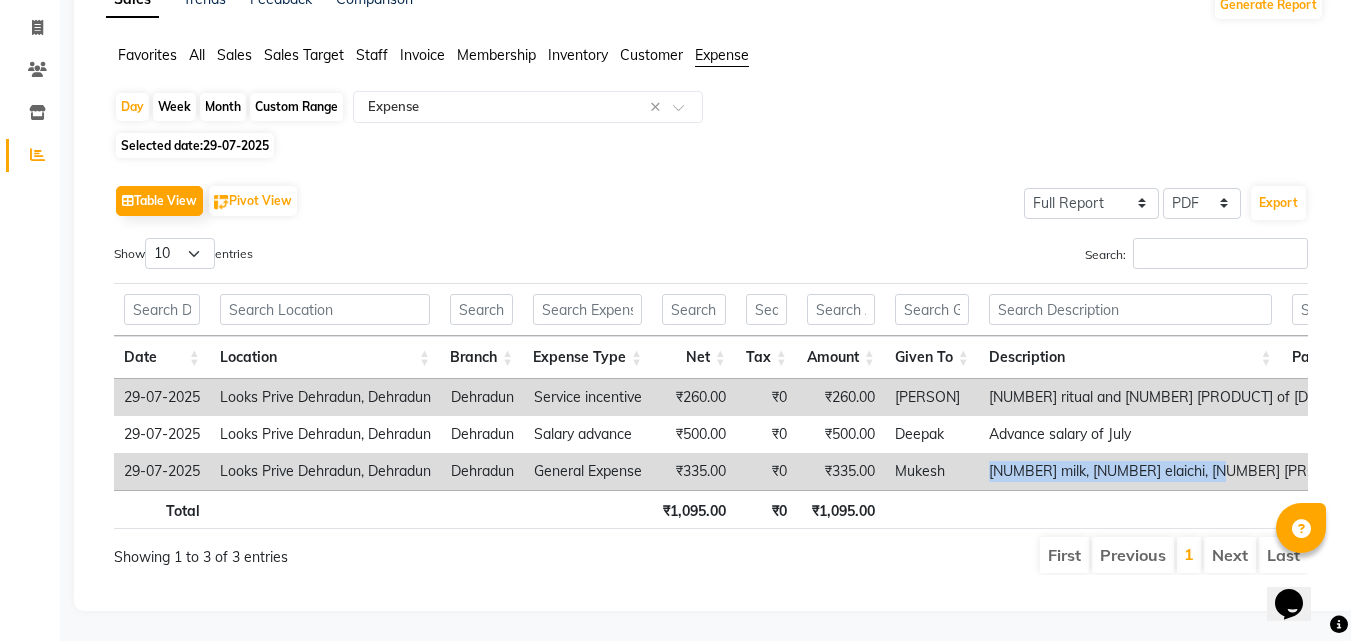 drag, startPoint x: 986, startPoint y: 440, endPoint x: 1214, endPoint y: 431, distance: 228.17757 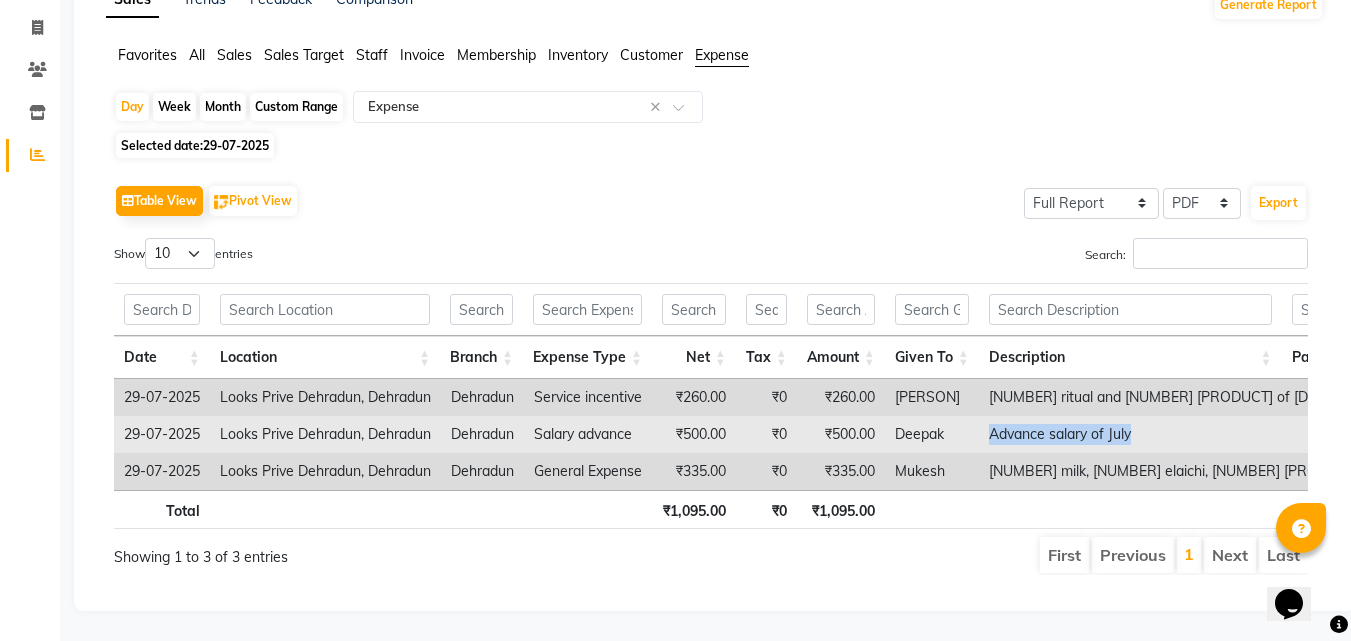 drag, startPoint x: 984, startPoint y: 399, endPoint x: 1166, endPoint y: 396, distance: 182.02472 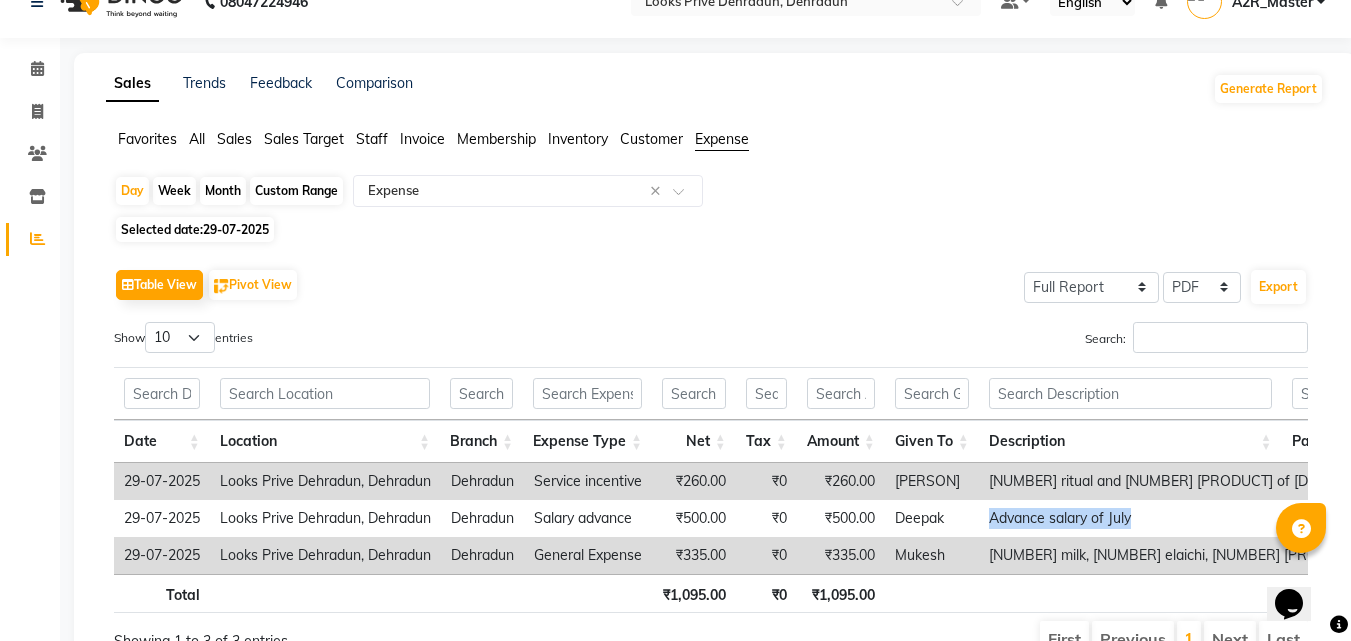scroll, scrollTop: 0, scrollLeft: 0, axis: both 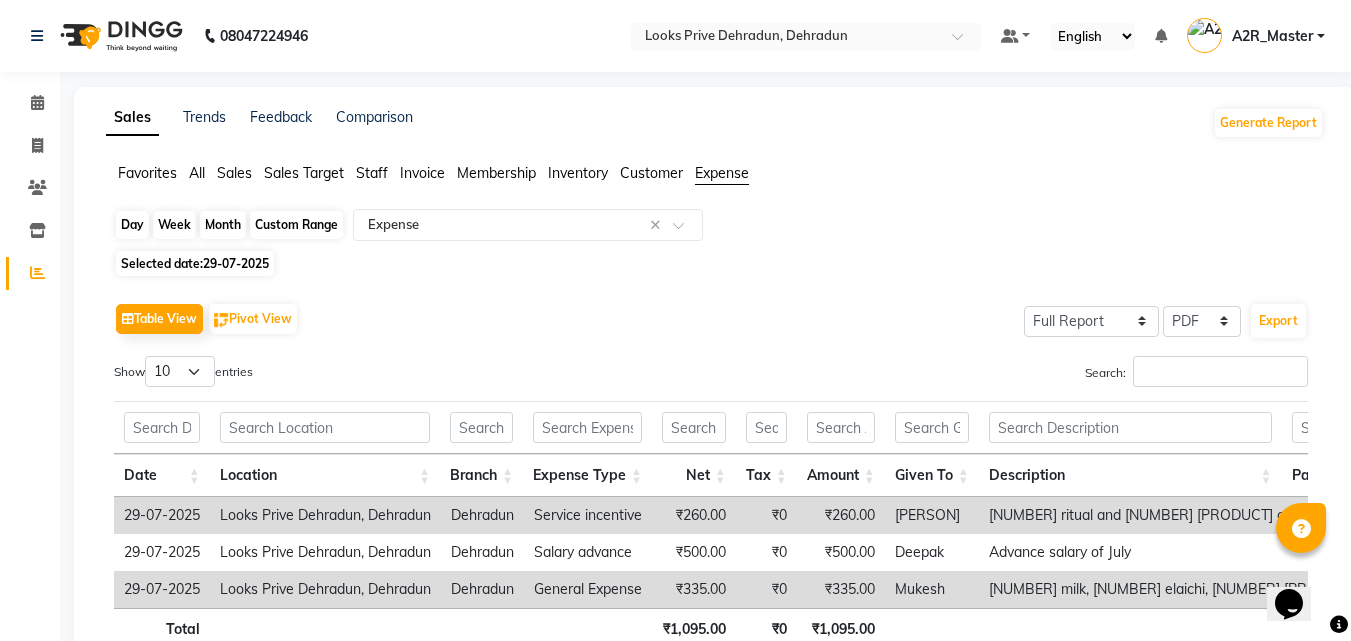 click on "Day" 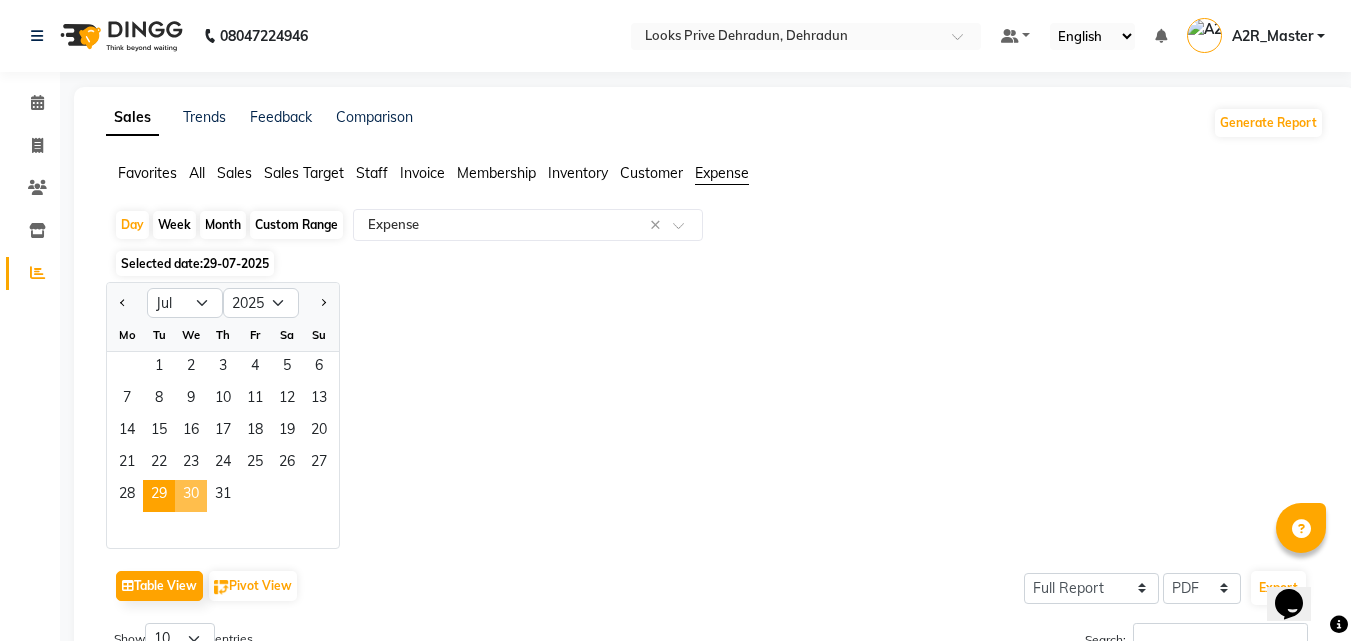 click on "30" 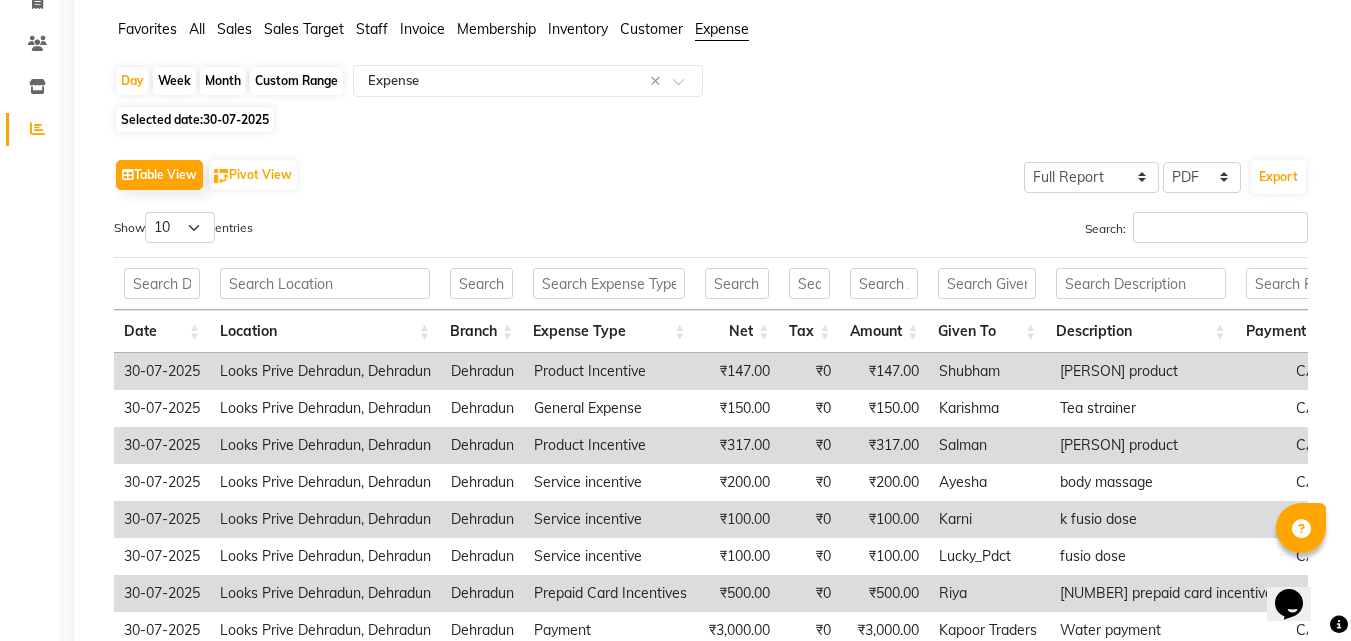 scroll, scrollTop: 370, scrollLeft: 0, axis: vertical 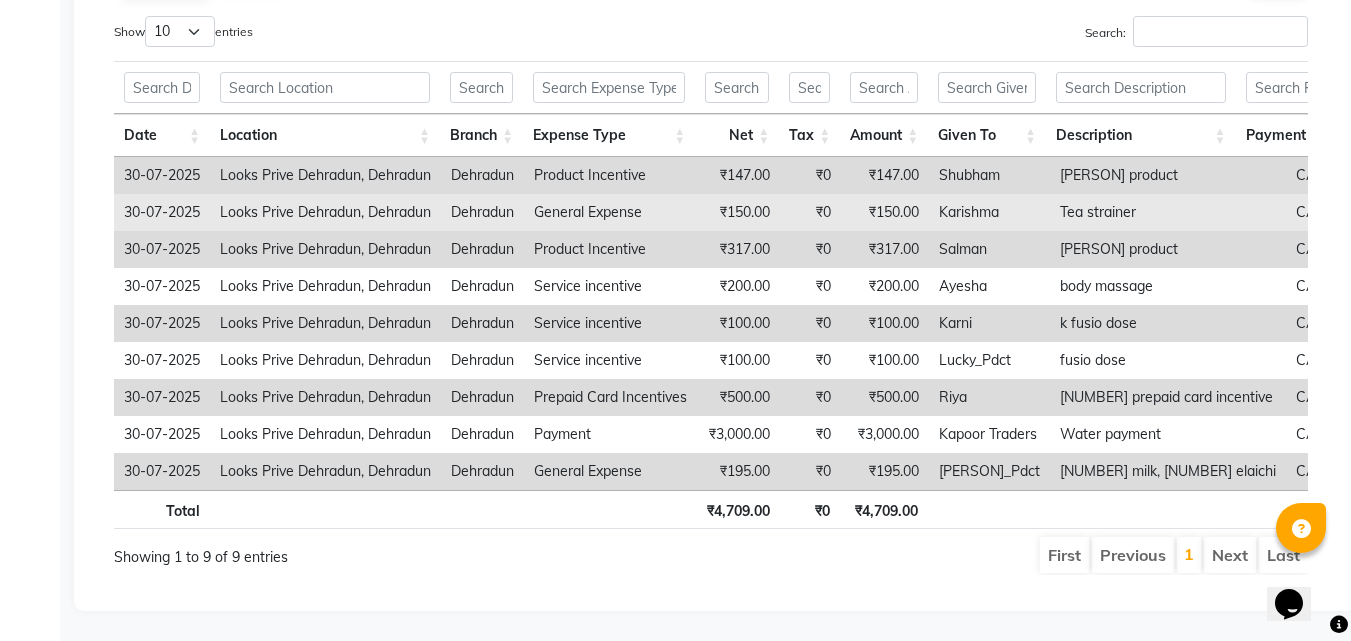 click on "Tea strainer" at bounding box center (1168, 212) 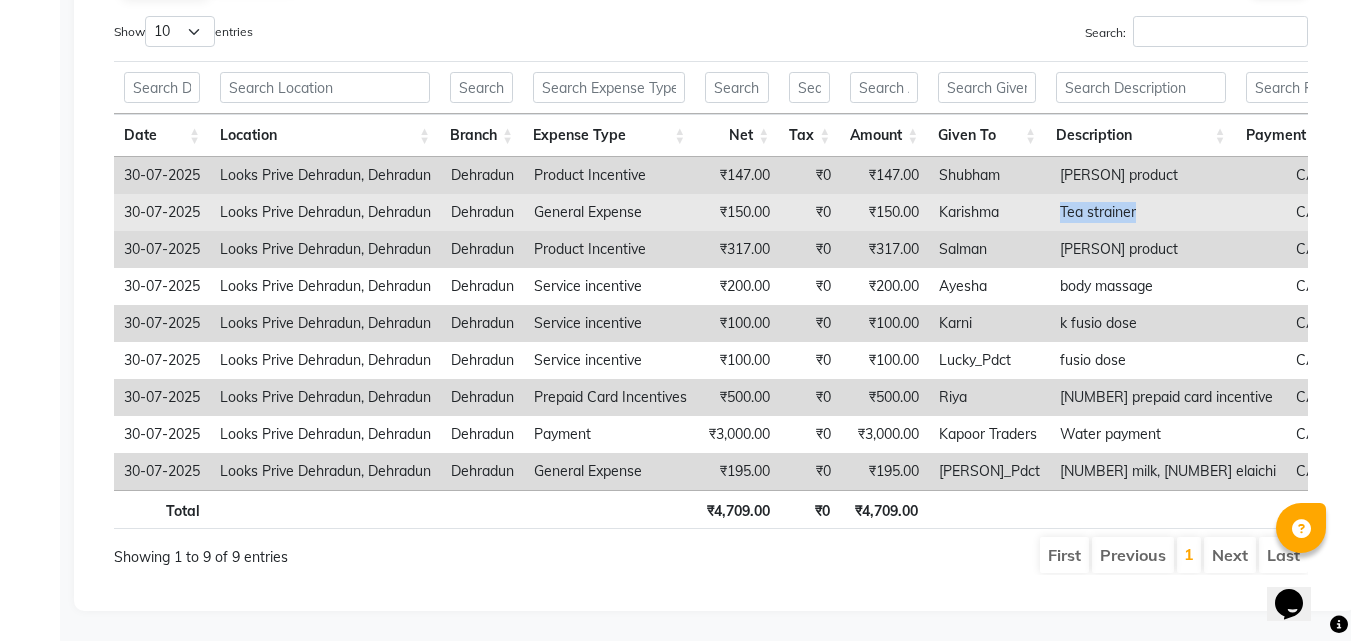 drag, startPoint x: 1141, startPoint y: 184, endPoint x: 1032, endPoint y: 185, distance: 109.004585 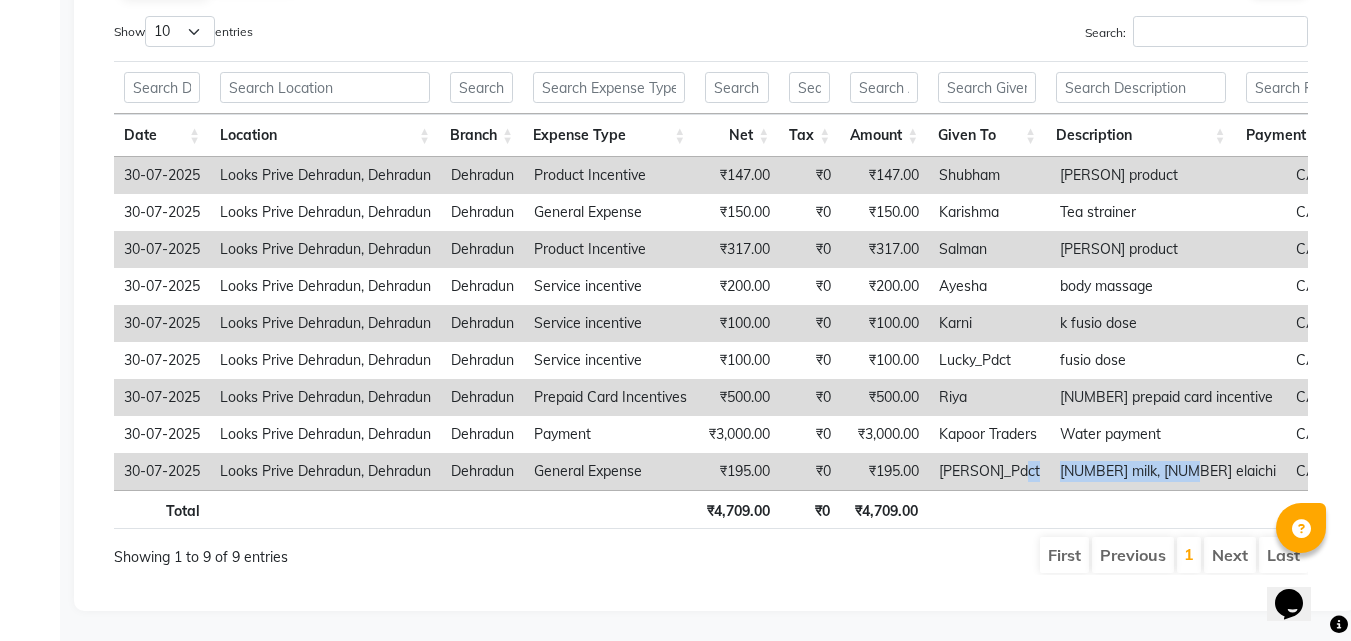 drag, startPoint x: 1035, startPoint y: 445, endPoint x: 1175, endPoint y: 460, distance: 140.80128 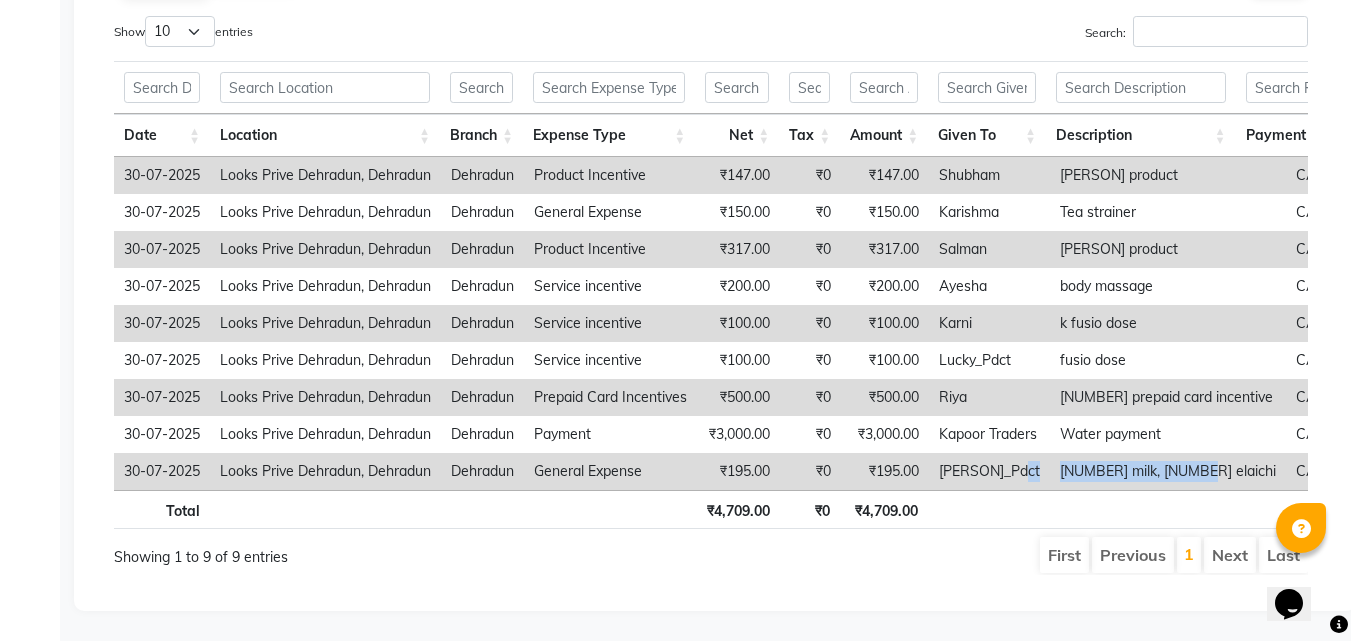 copy on "[NUMBER] milk, [NUMBER] elaichi" 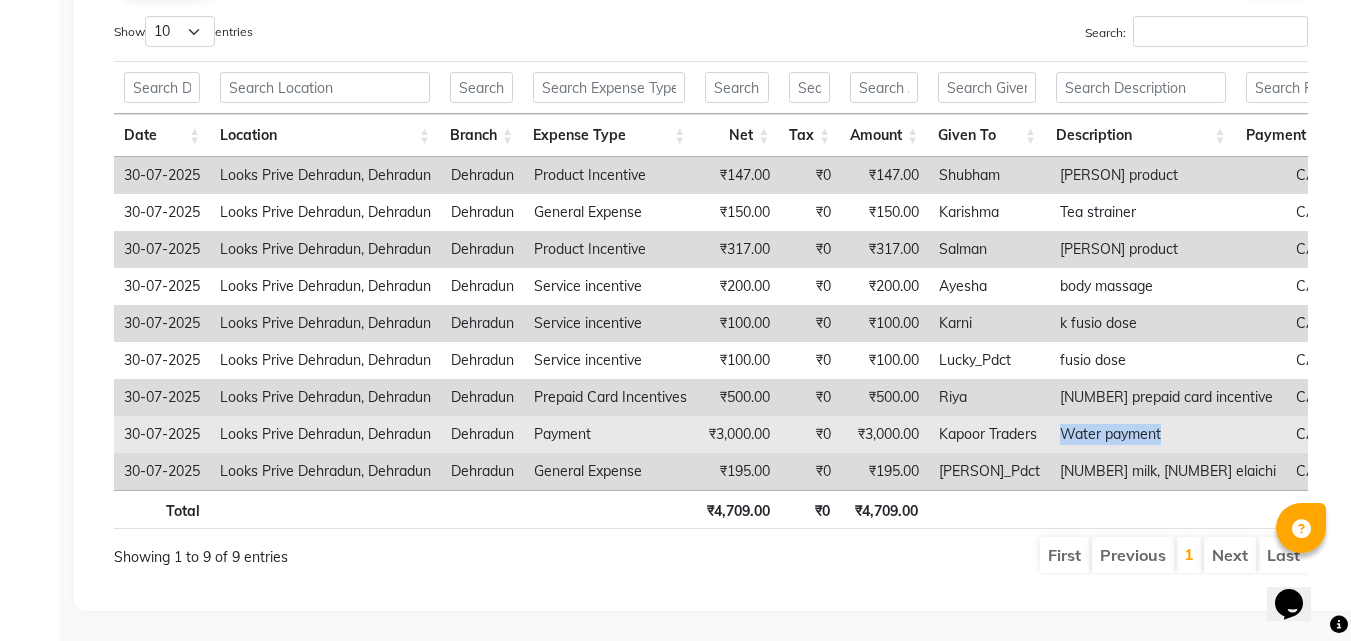 copy on "Water payment" 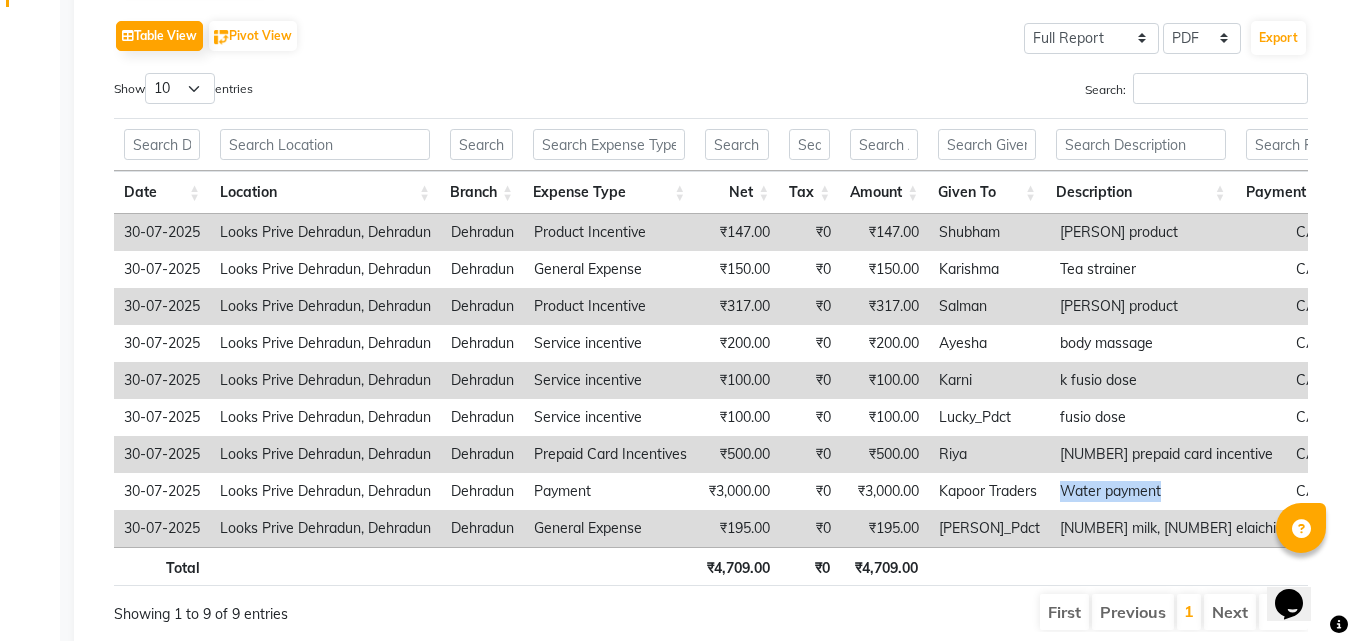 scroll, scrollTop: 0, scrollLeft: 0, axis: both 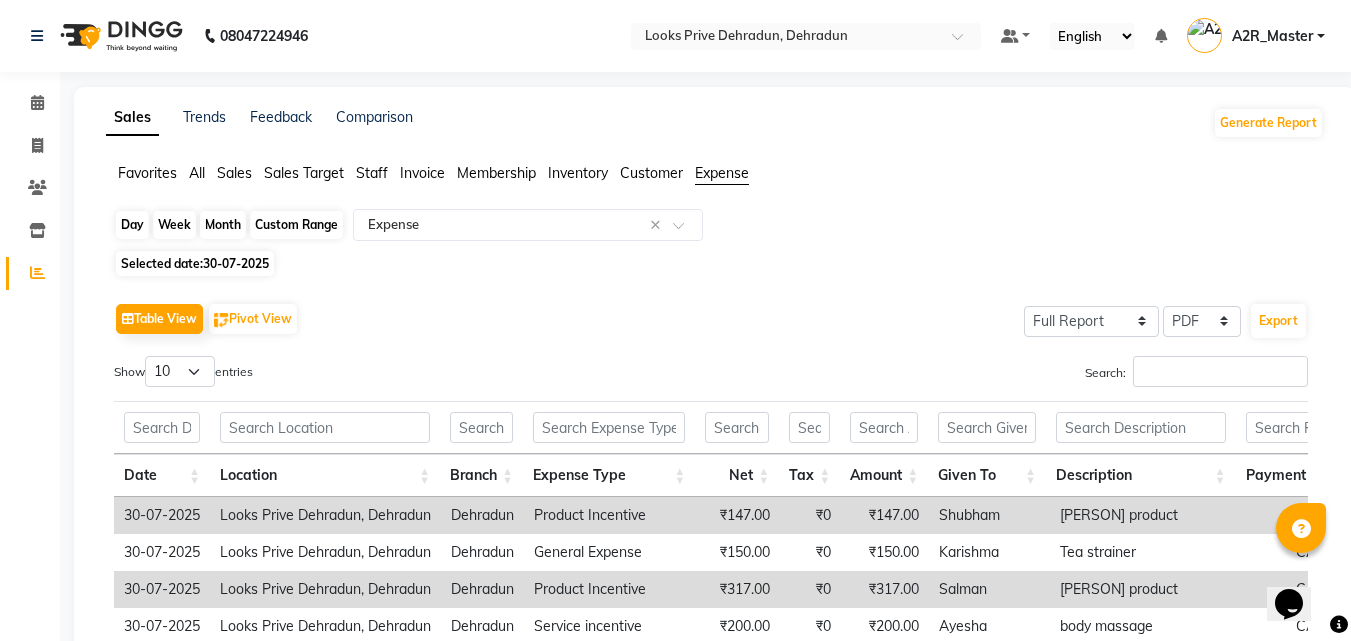 click on "Day" 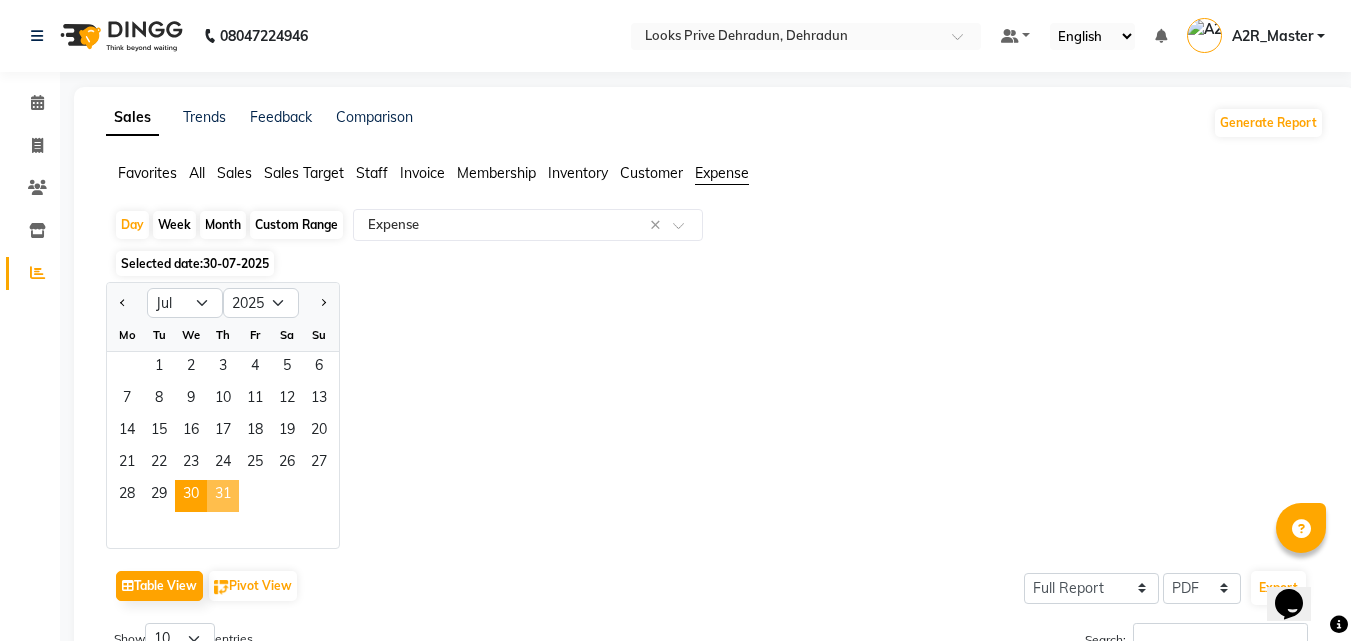click on "31" 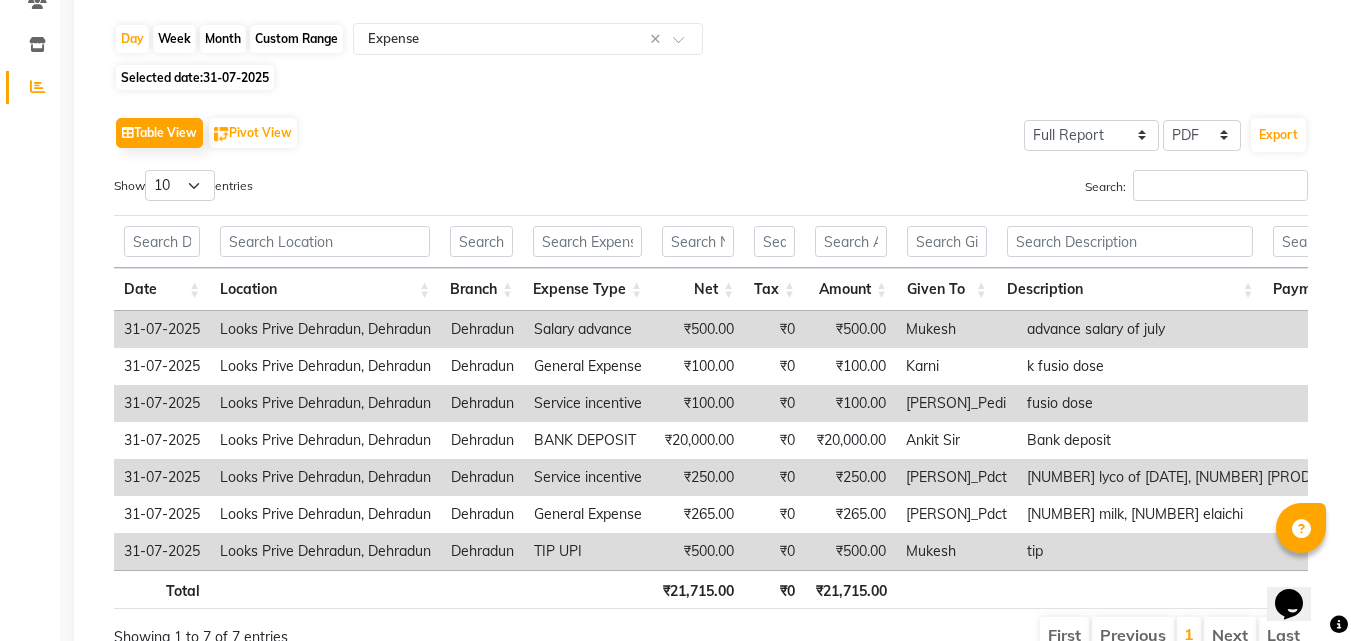 scroll, scrollTop: 296, scrollLeft: 0, axis: vertical 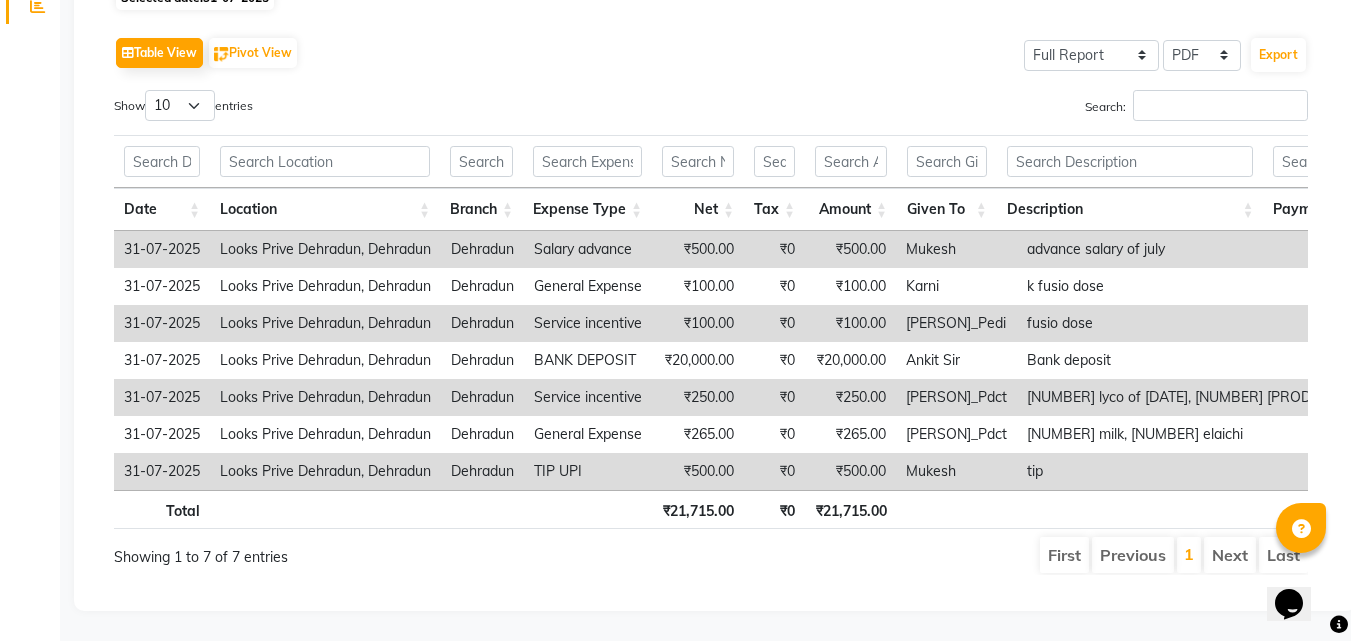 drag, startPoint x: 1001, startPoint y: 220, endPoint x: 1193, endPoint y: 214, distance: 192.09373 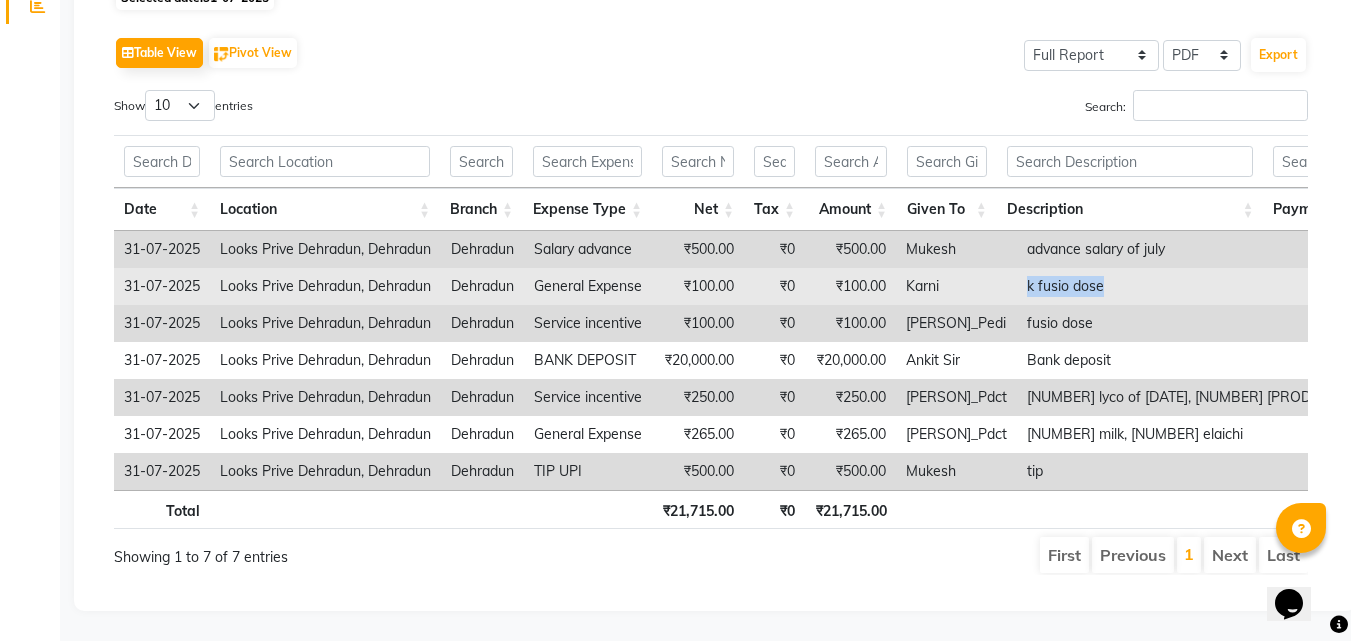 drag, startPoint x: 995, startPoint y: 251, endPoint x: 1126, endPoint y: 273, distance: 132.83449 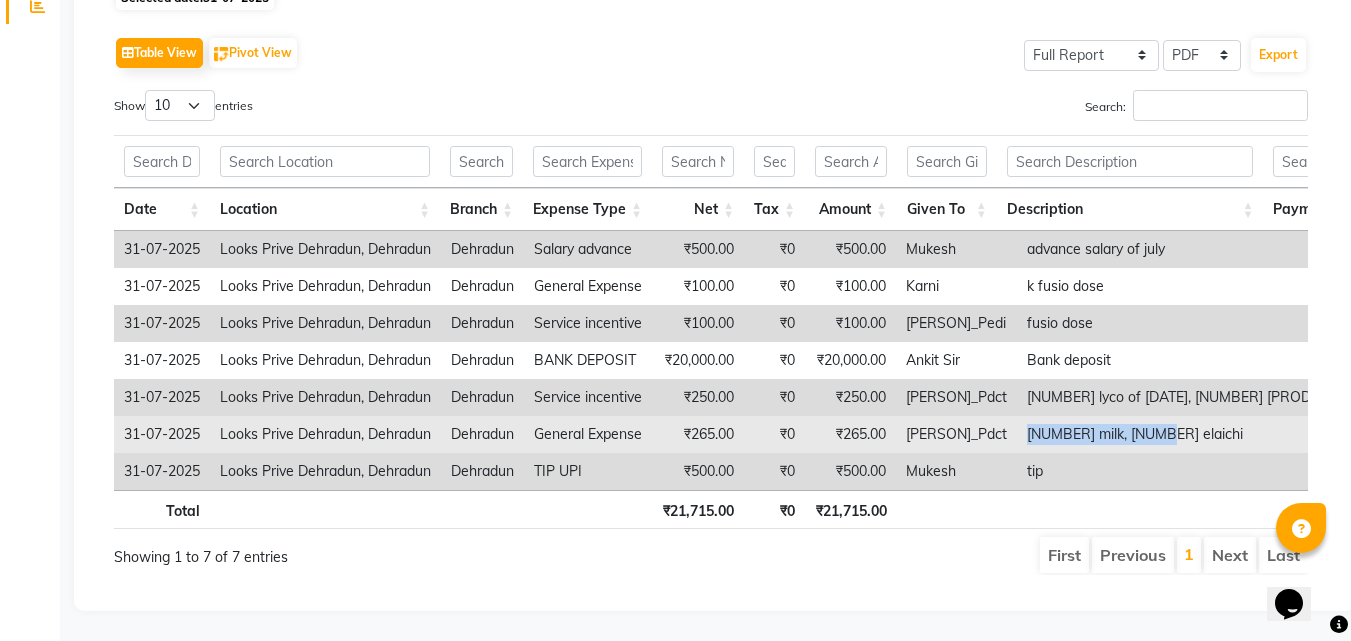 drag, startPoint x: 1003, startPoint y: 406, endPoint x: 1135, endPoint y: 398, distance: 132.2422 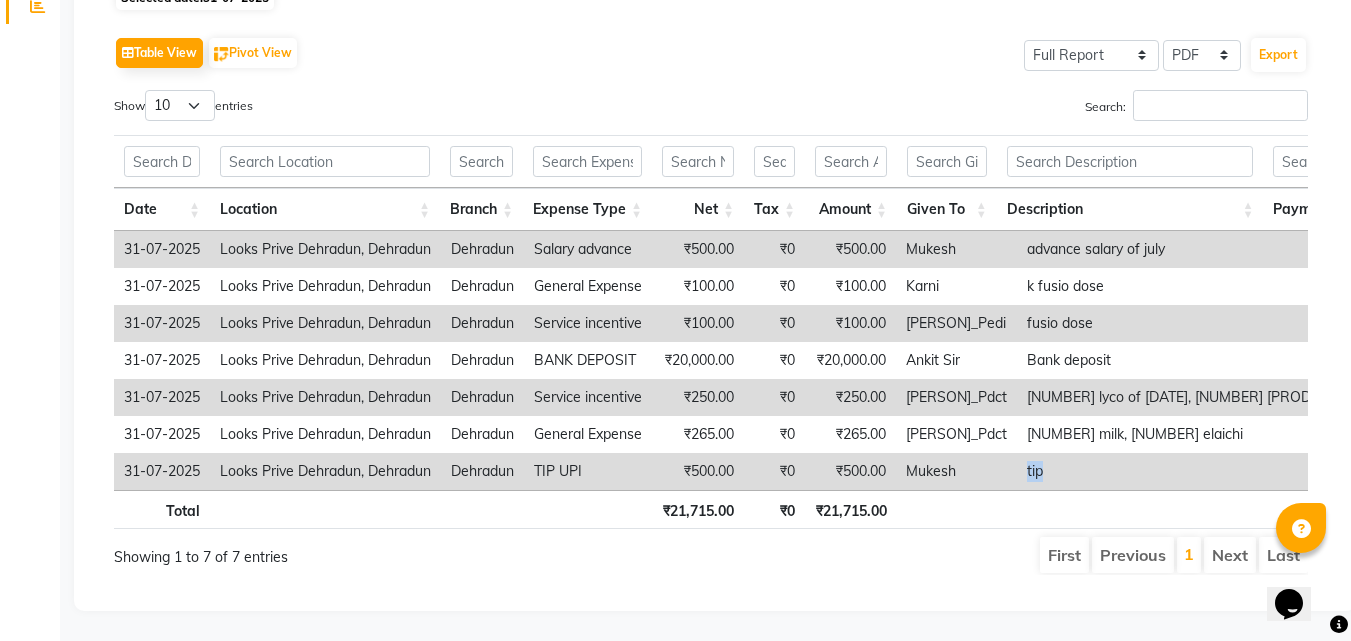 drag, startPoint x: 1005, startPoint y: 443, endPoint x: 1094, endPoint y: 438, distance: 89.140335 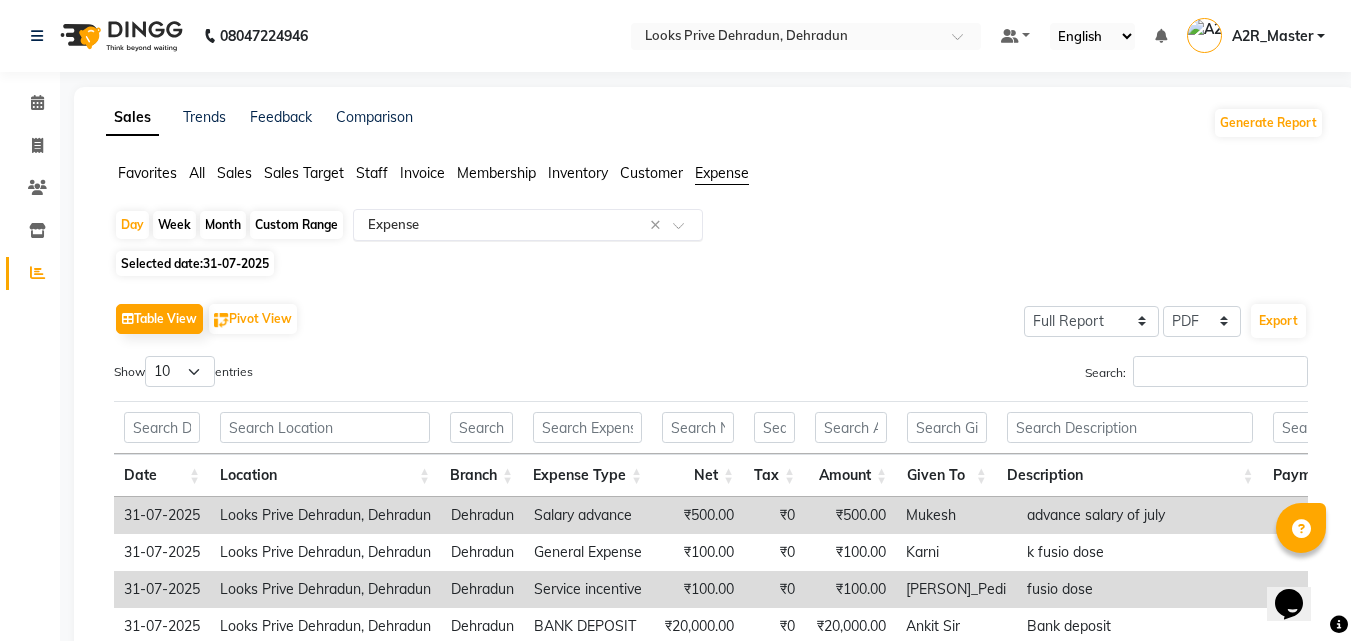 click 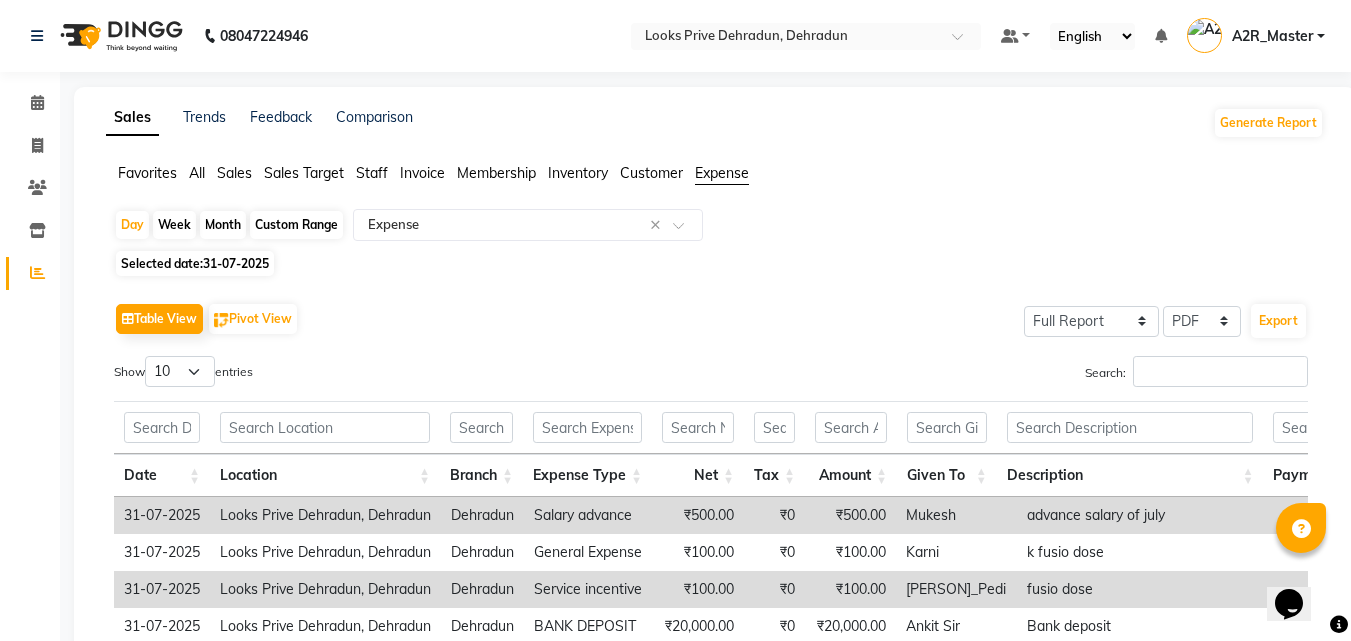 click on "Month" 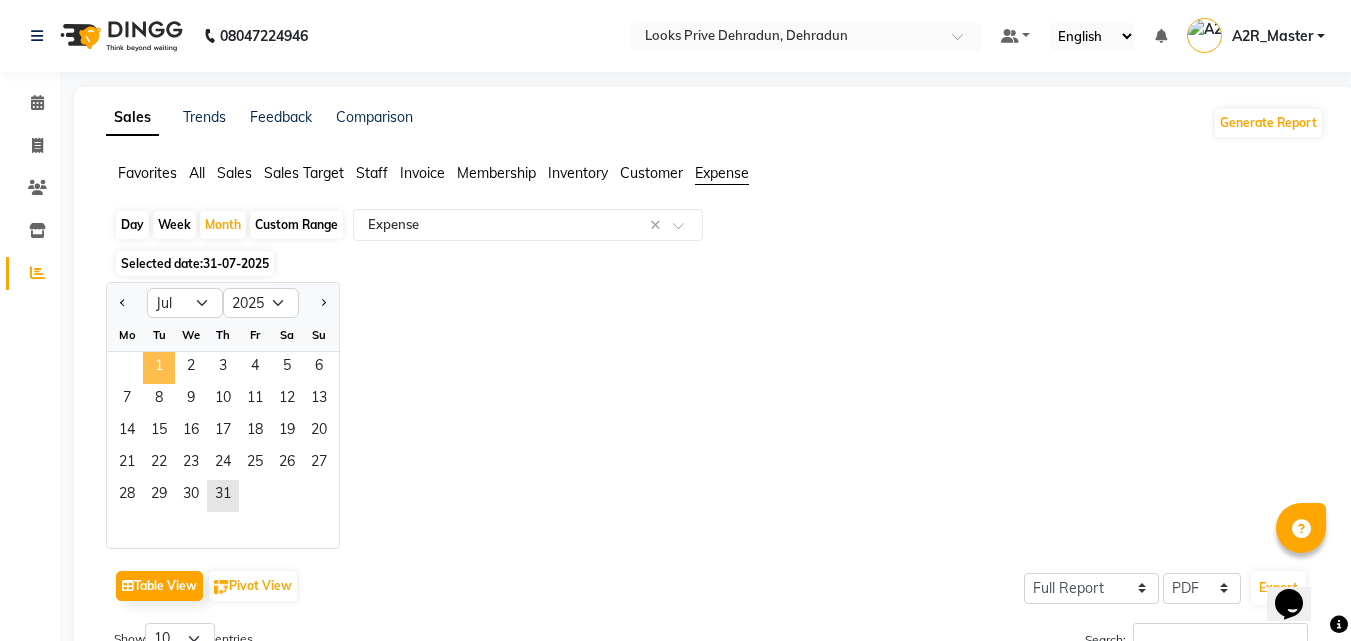 click on "1" 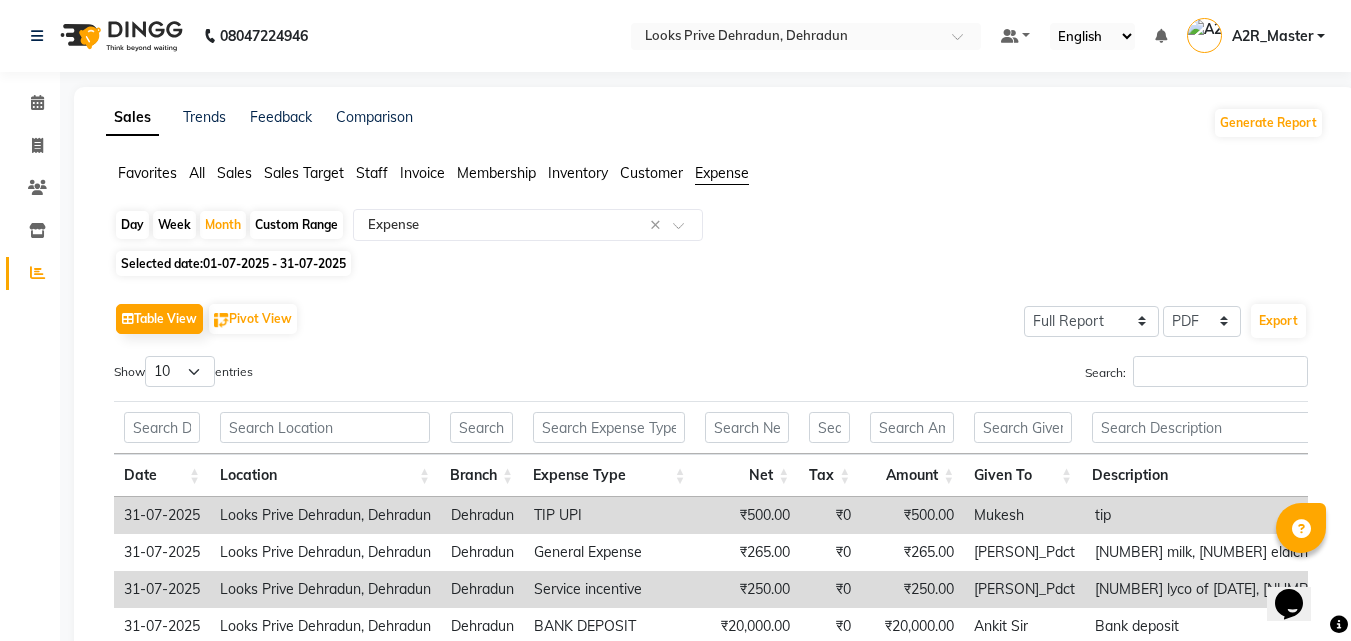scroll, scrollTop: 407, scrollLeft: 0, axis: vertical 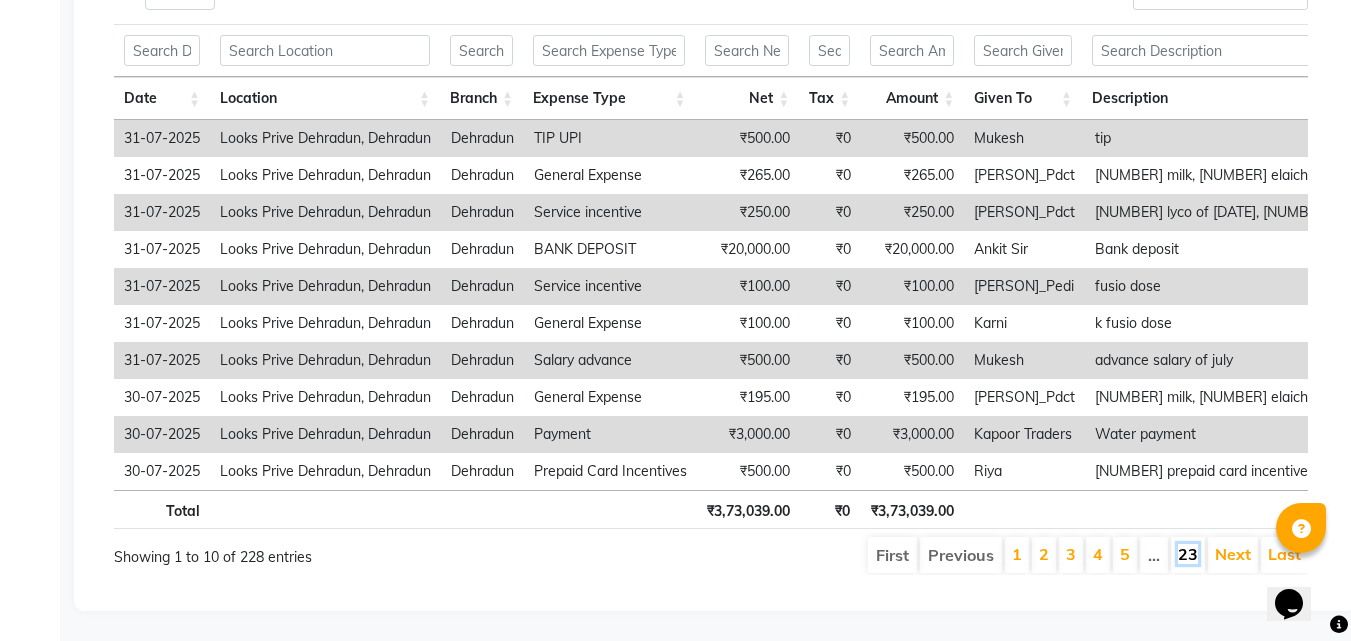 click on "23" at bounding box center (1188, 554) 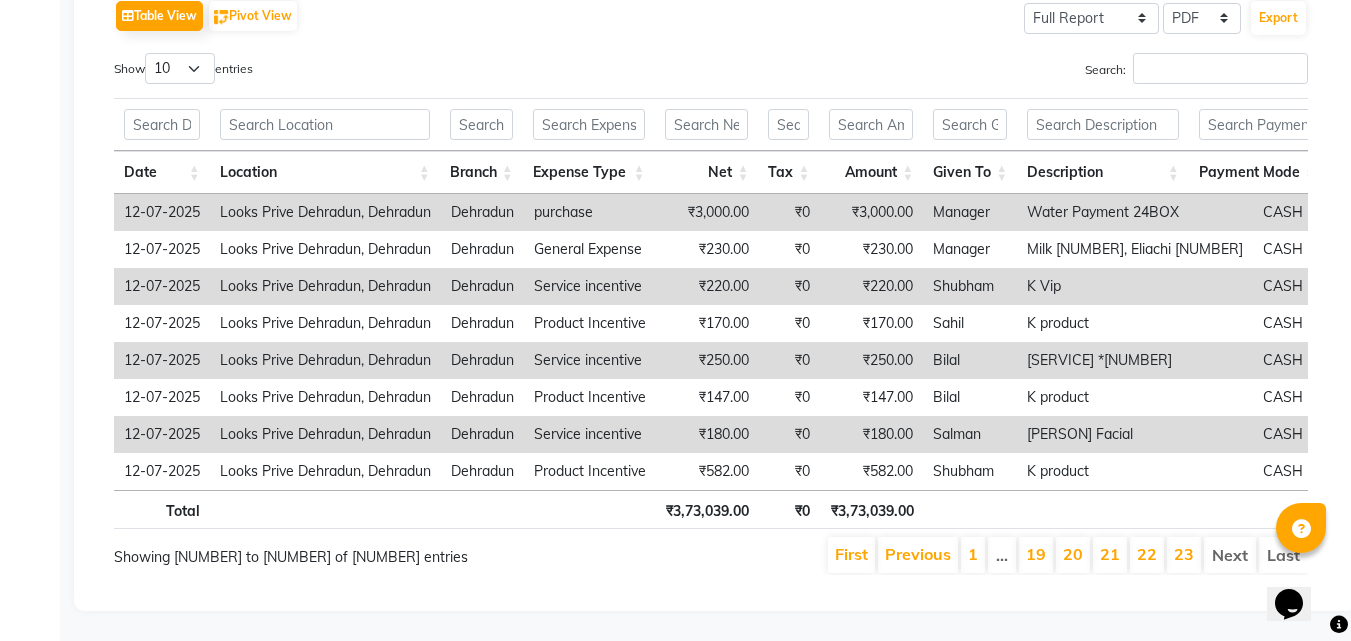 scroll, scrollTop: 333, scrollLeft: 0, axis: vertical 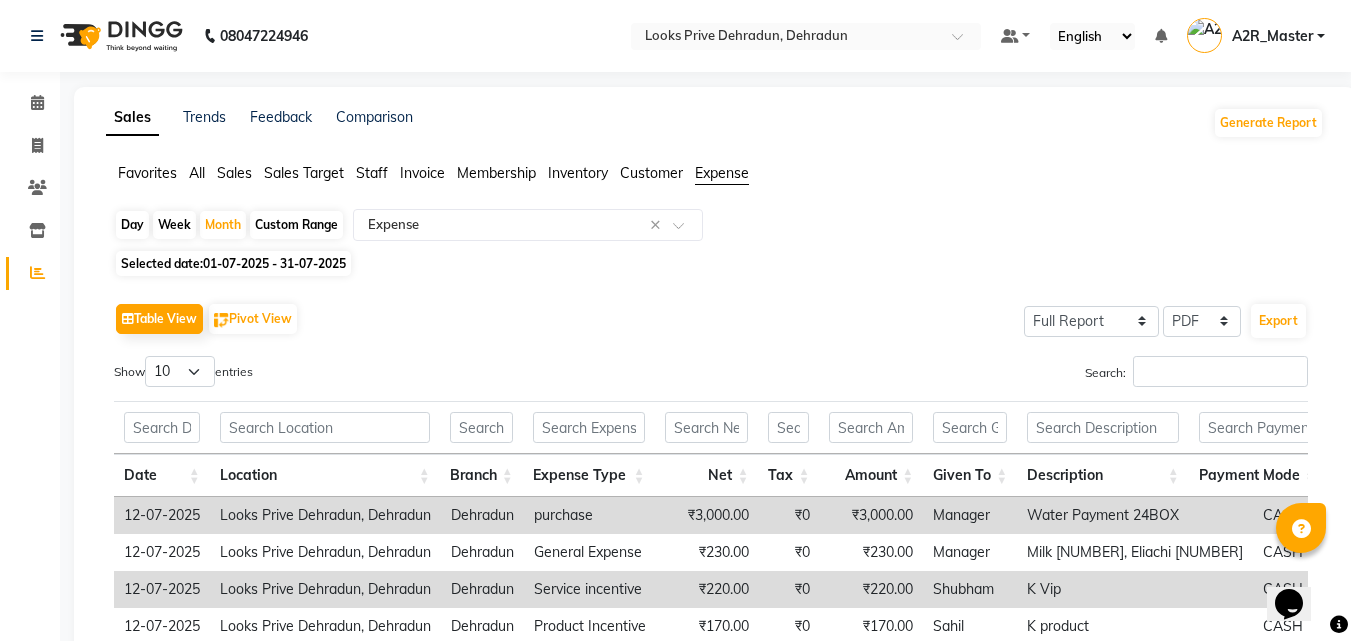 click on "A2R_Master" at bounding box center [1272, 36] 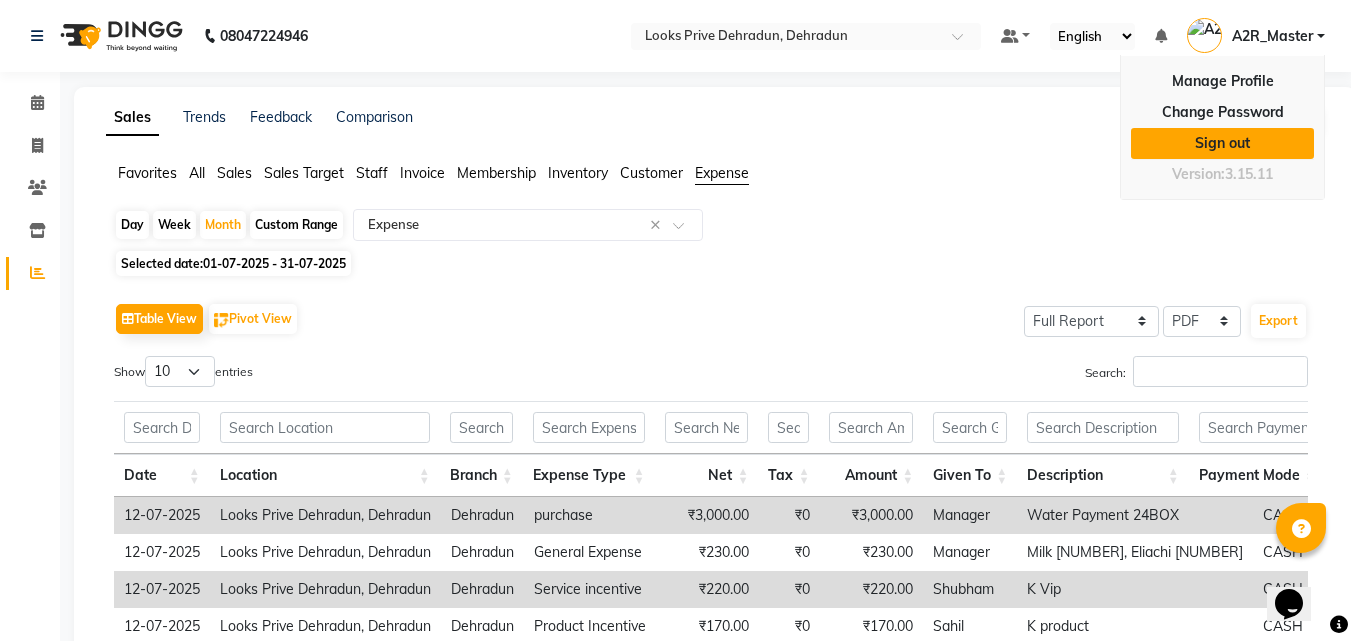 click on "Sign out" at bounding box center [1222, 143] 